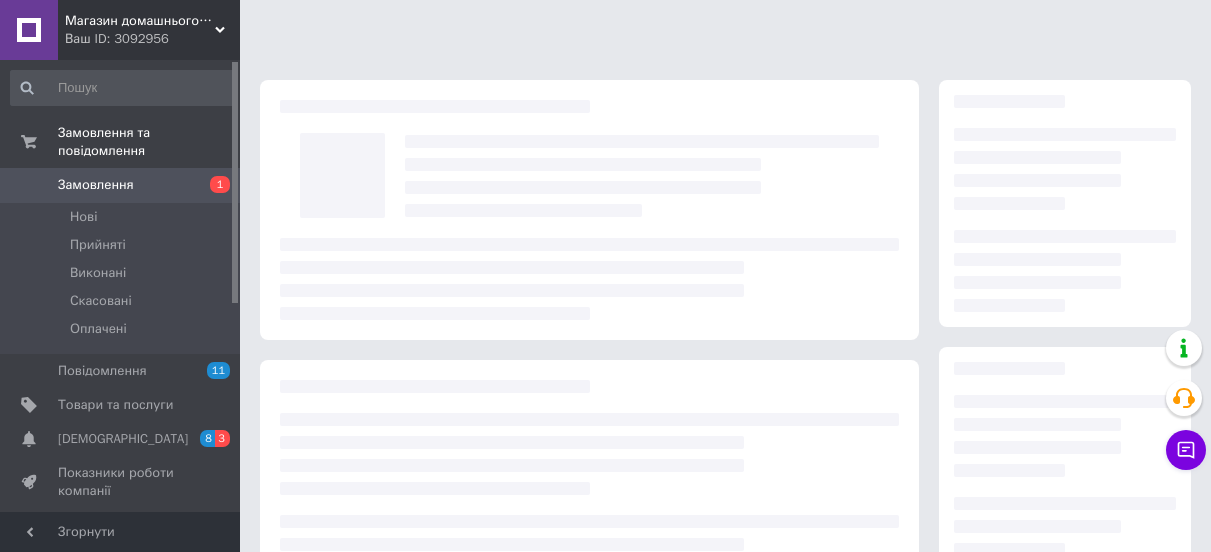 scroll, scrollTop: 0, scrollLeft: 0, axis: both 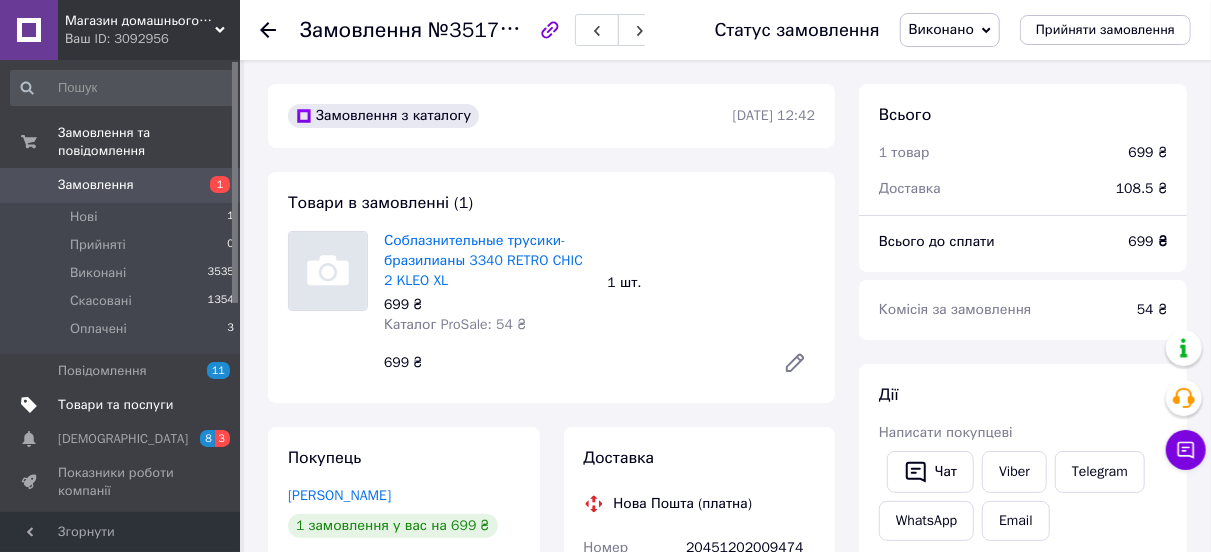 click on "Товари та послуги" at bounding box center (115, 405) 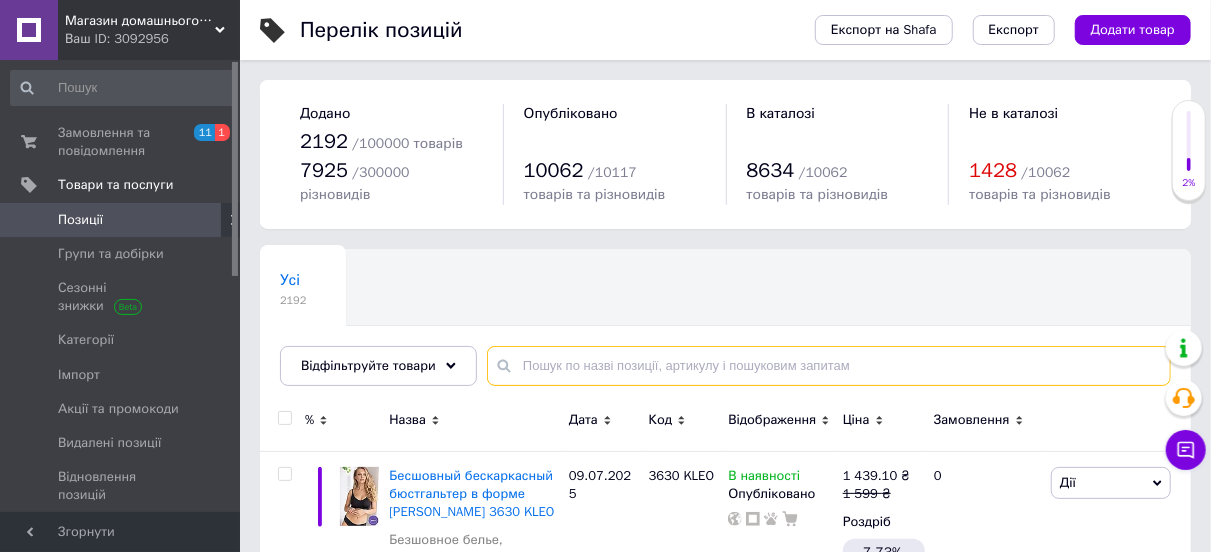 click at bounding box center [829, 366] 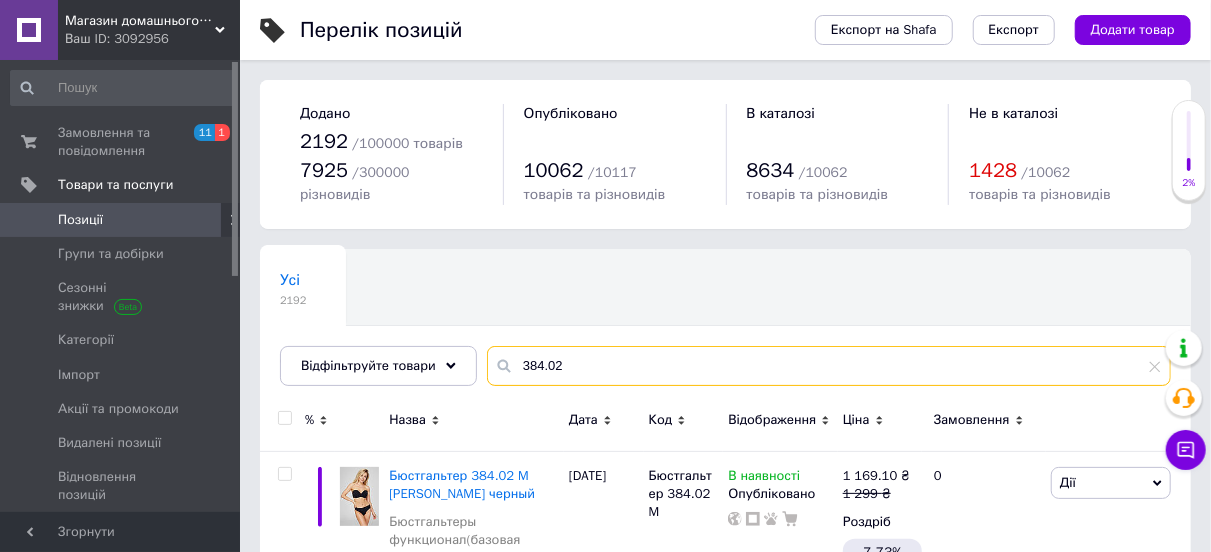 type on "384.02" 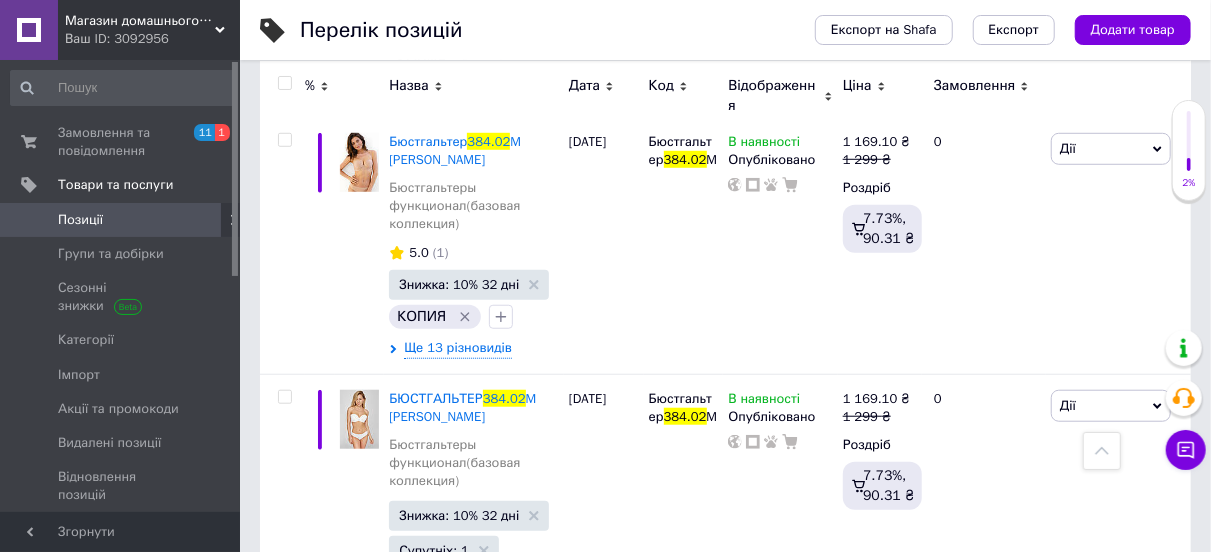 scroll, scrollTop: 648, scrollLeft: 0, axis: vertical 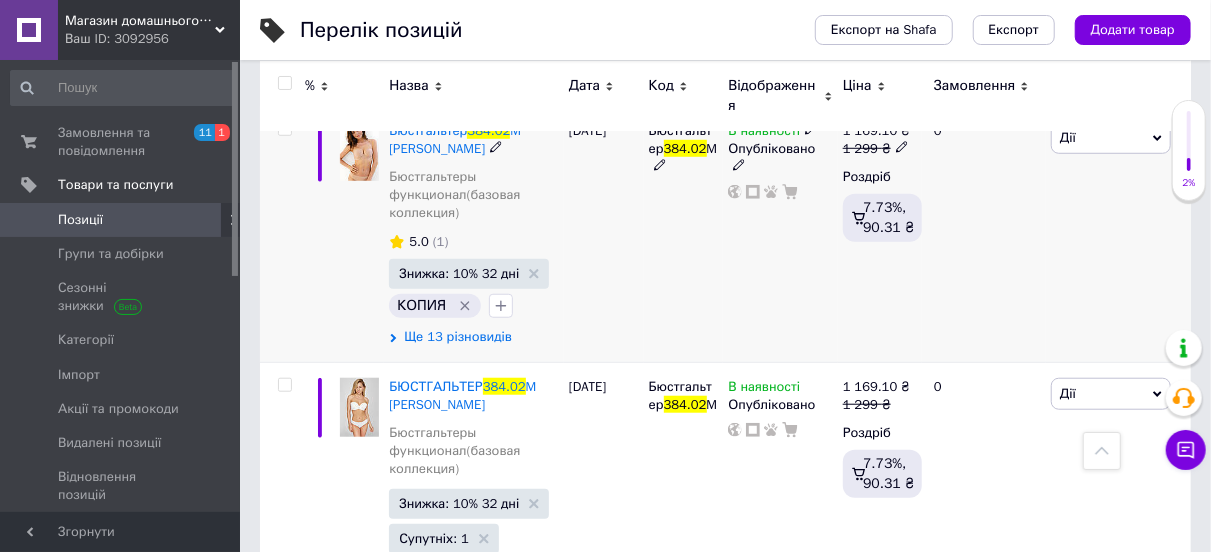 click on "Ще 13 різновидів" at bounding box center [458, 337] 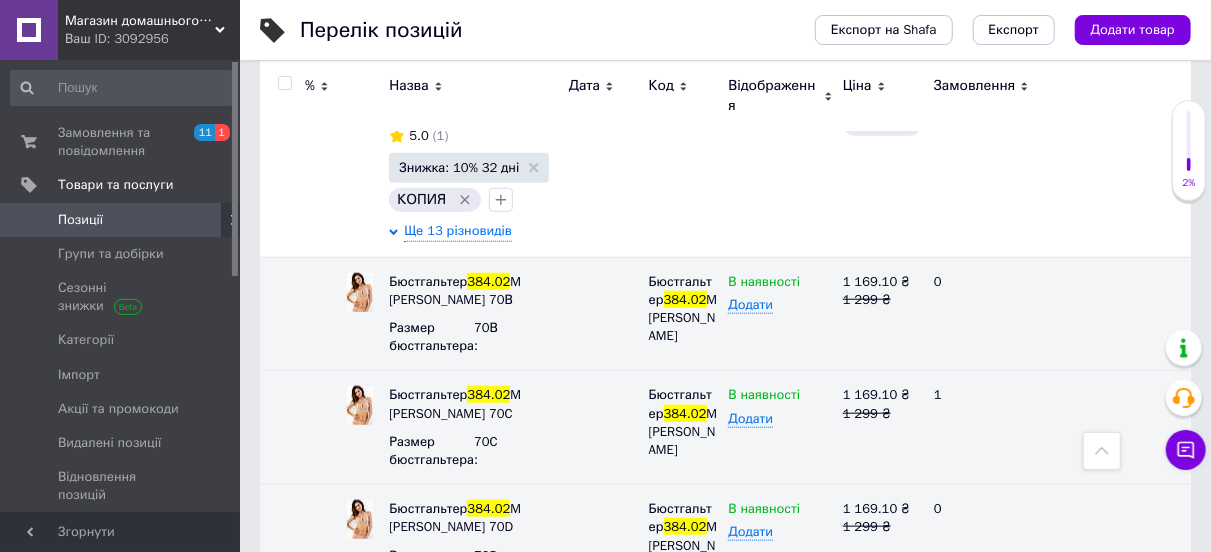 scroll, scrollTop: 788, scrollLeft: 0, axis: vertical 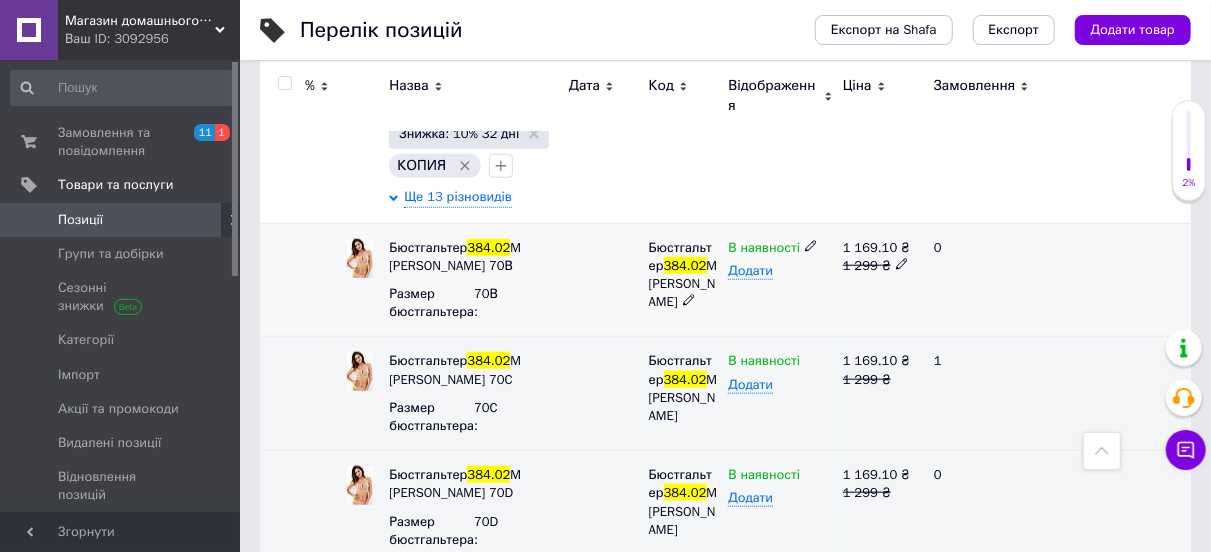 click 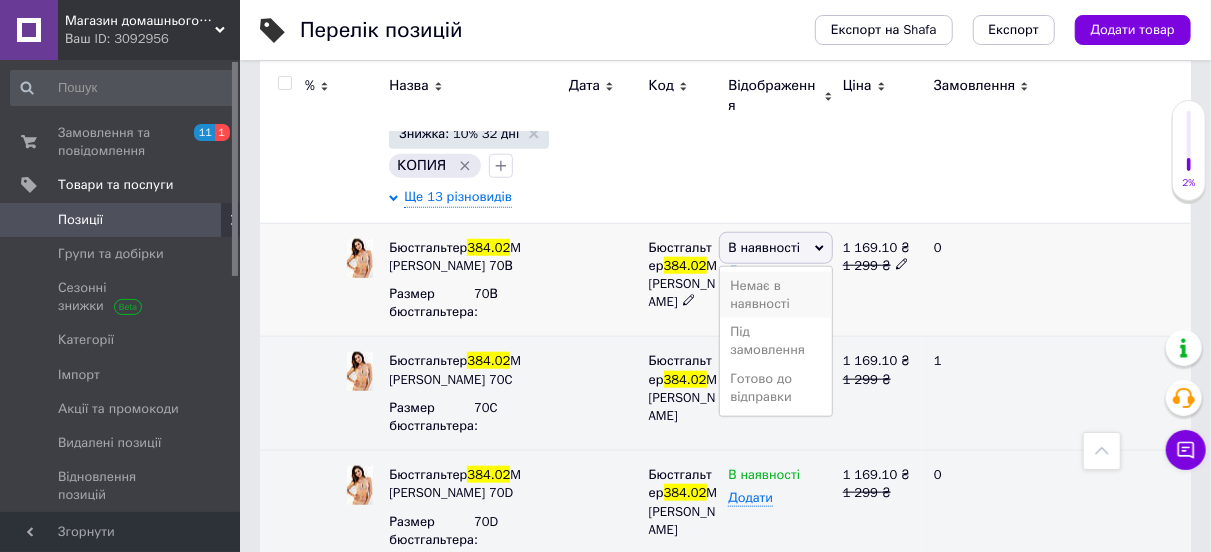 click on "Немає в наявності" at bounding box center (775, 295) 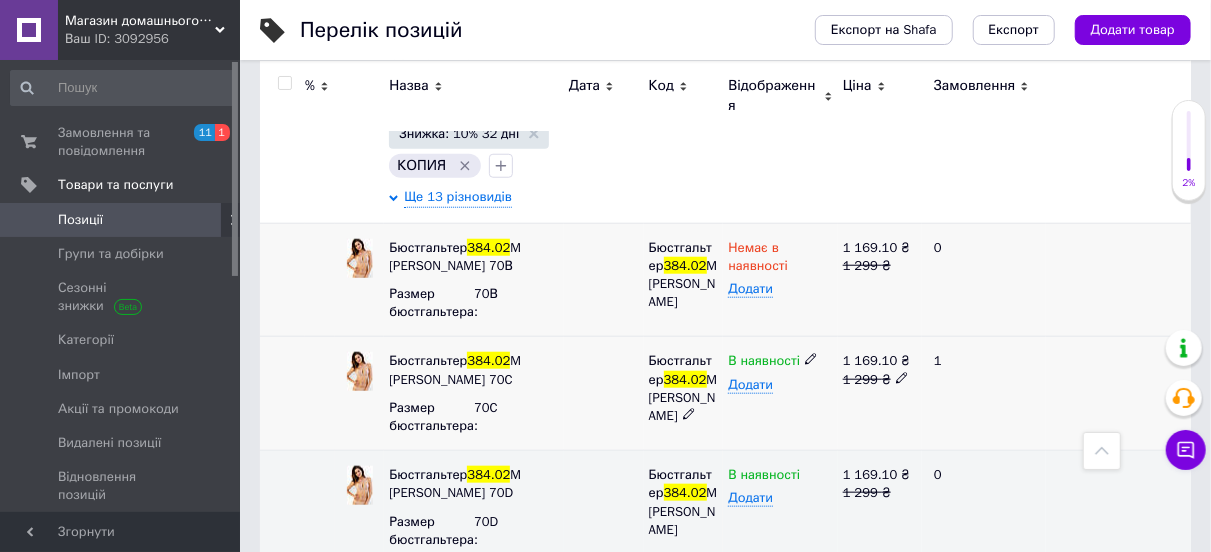 click 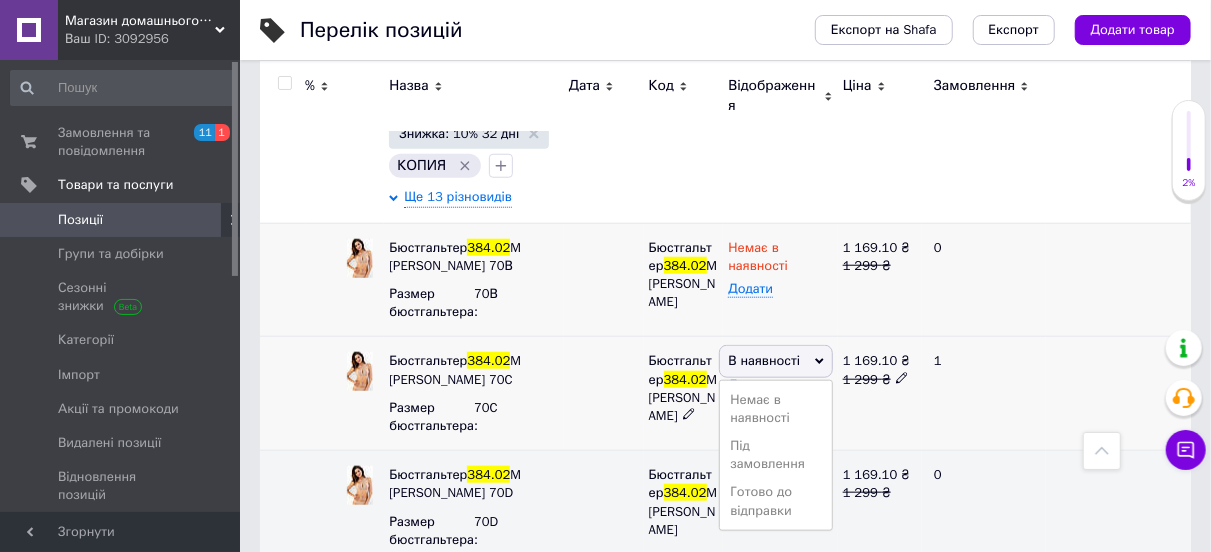 click on "Немає в наявності" at bounding box center (775, 409) 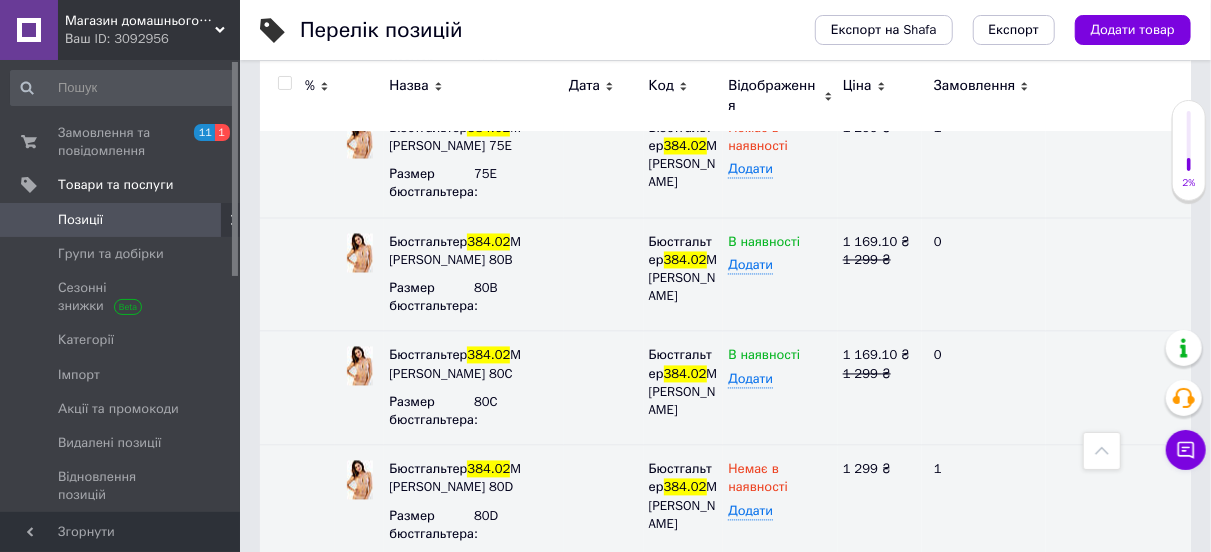 scroll, scrollTop: 1642, scrollLeft: 0, axis: vertical 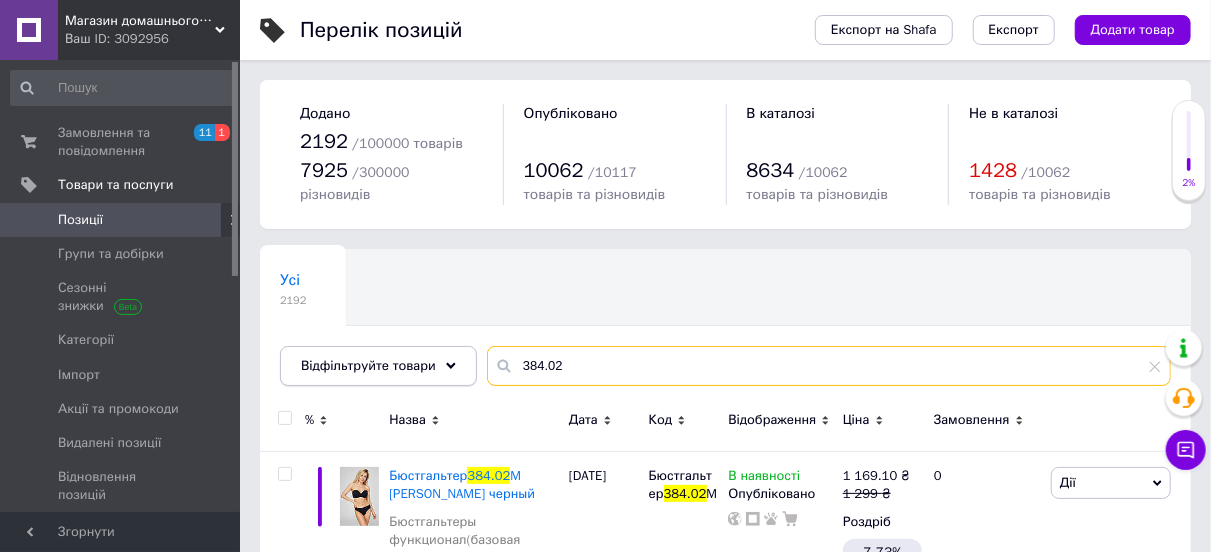 drag, startPoint x: 565, startPoint y: 339, endPoint x: 452, endPoint y: 346, distance: 113.216606 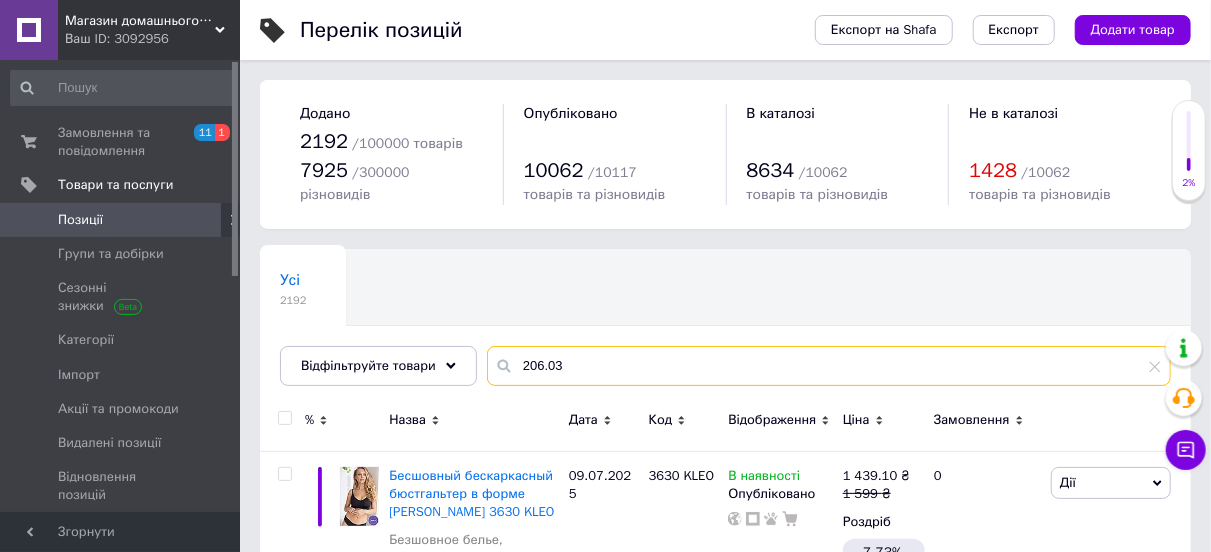 scroll, scrollTop: 483, scrollLeft: 0, axis: vertical 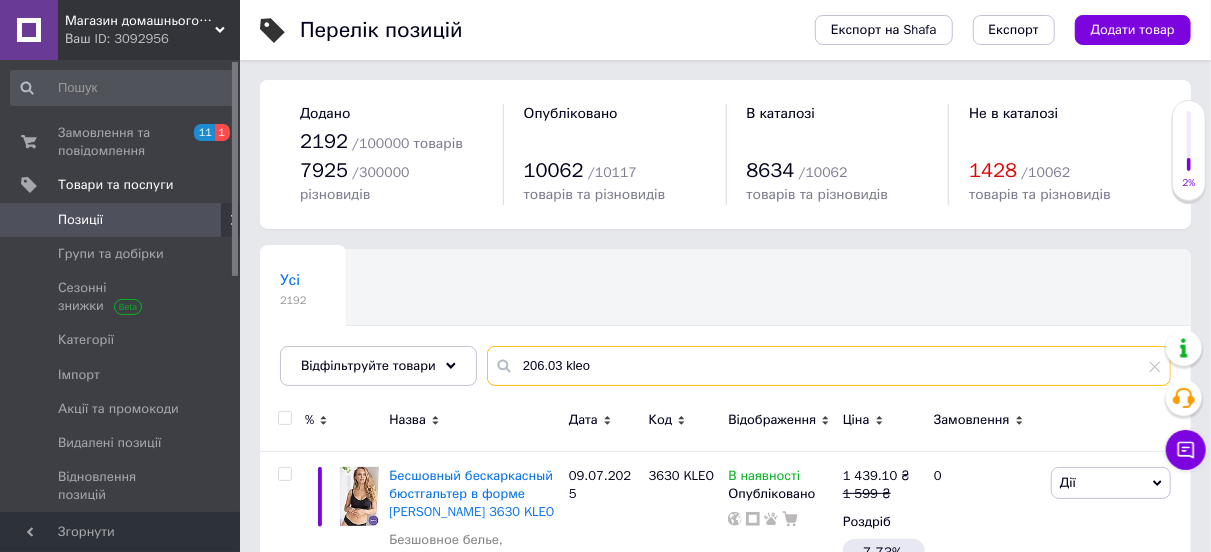 type on "206.03 kleo" 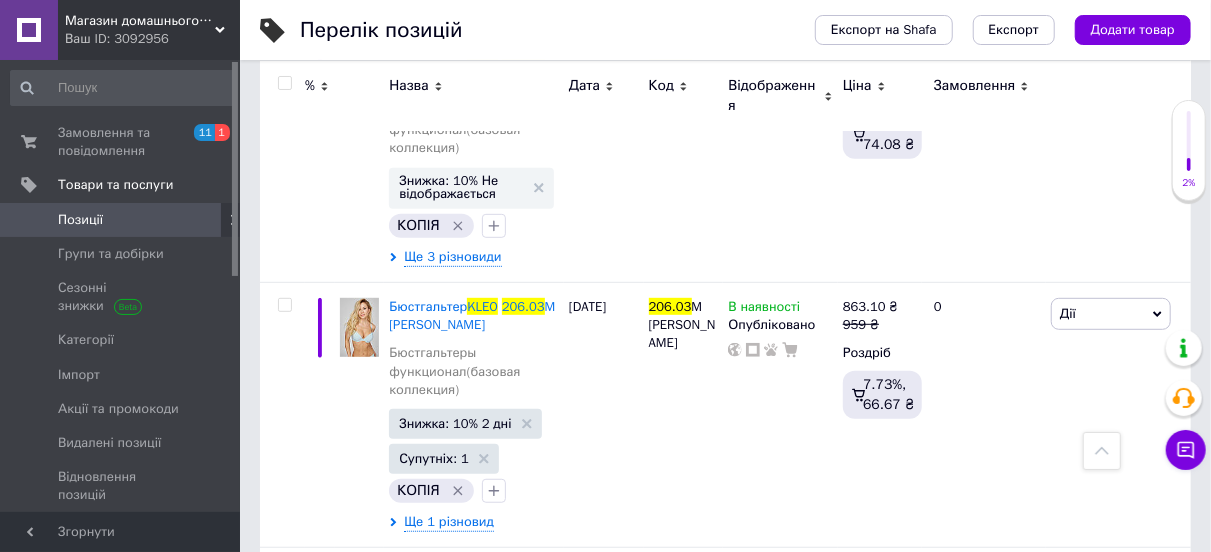 scroll, scrollTop: 427, scrollLeft: 0, axis: vertical 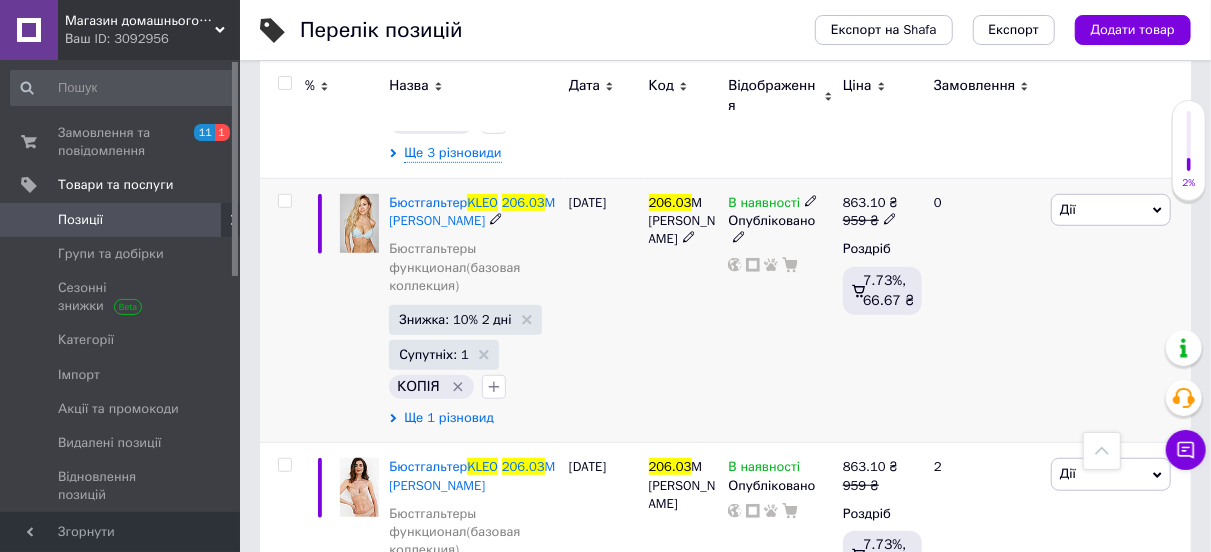 click on "Ще 1 різновид" at bounding box center (449, 418) 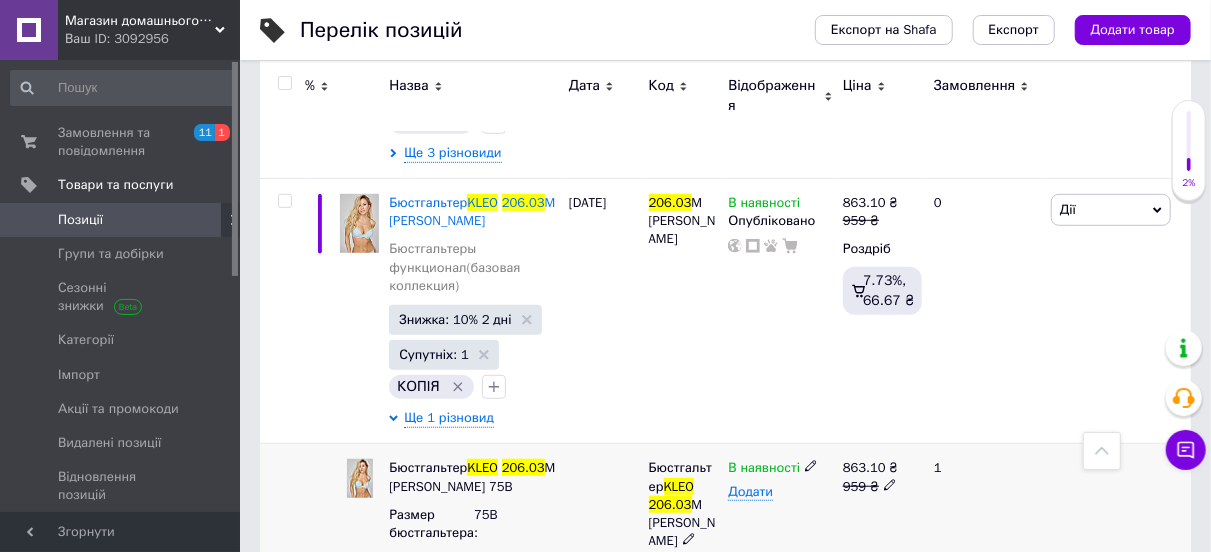click 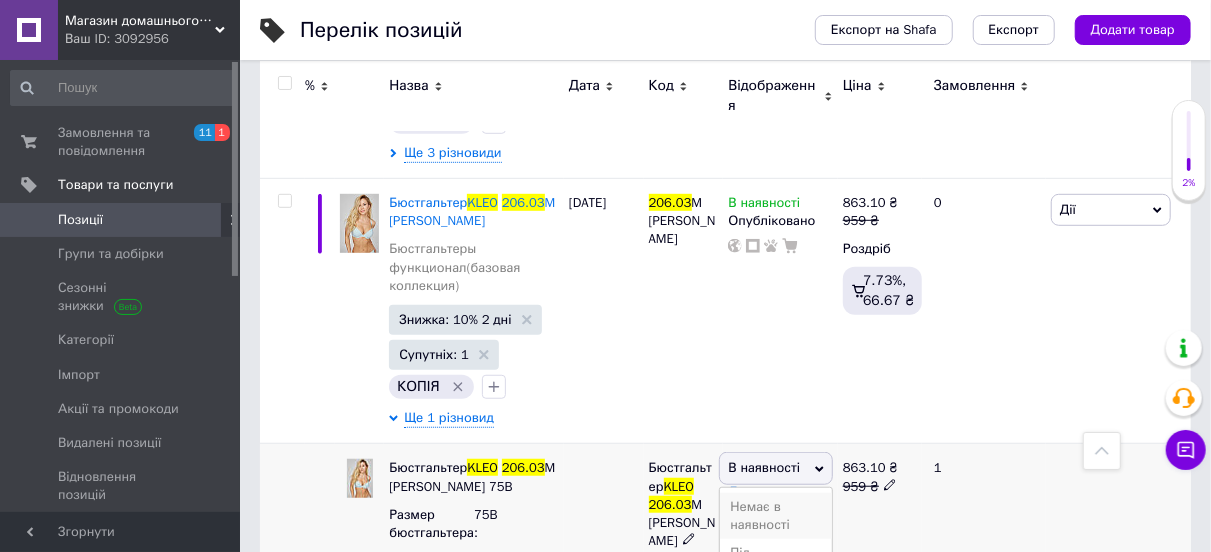 click on "Немає в наявності" at bounding box center [775, 516] 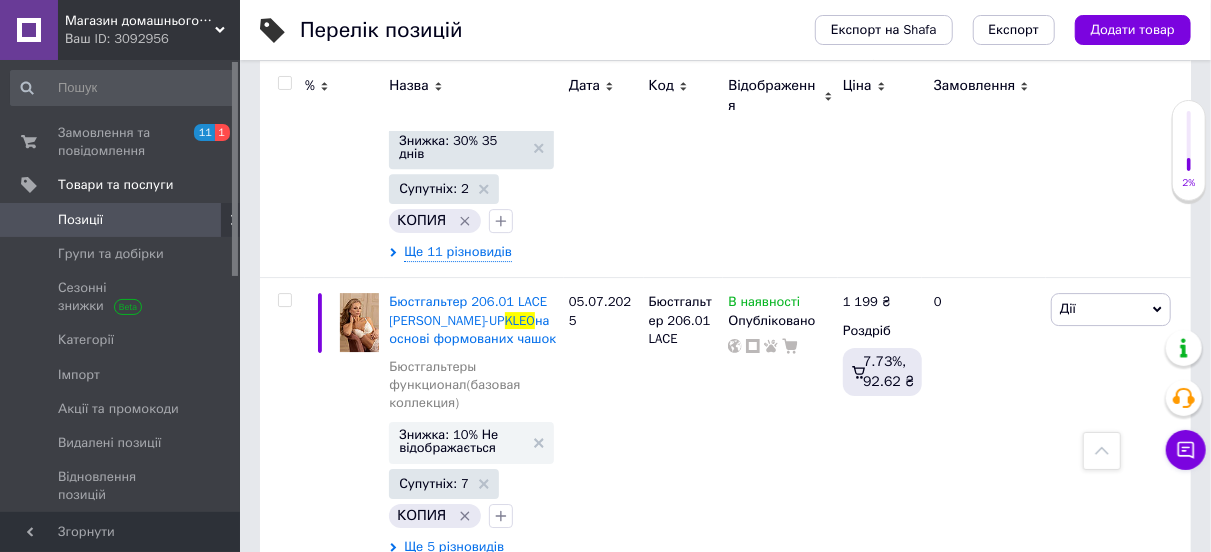 scroll, scrollTop: 3005, scrollLeft: 0, axis: vertical 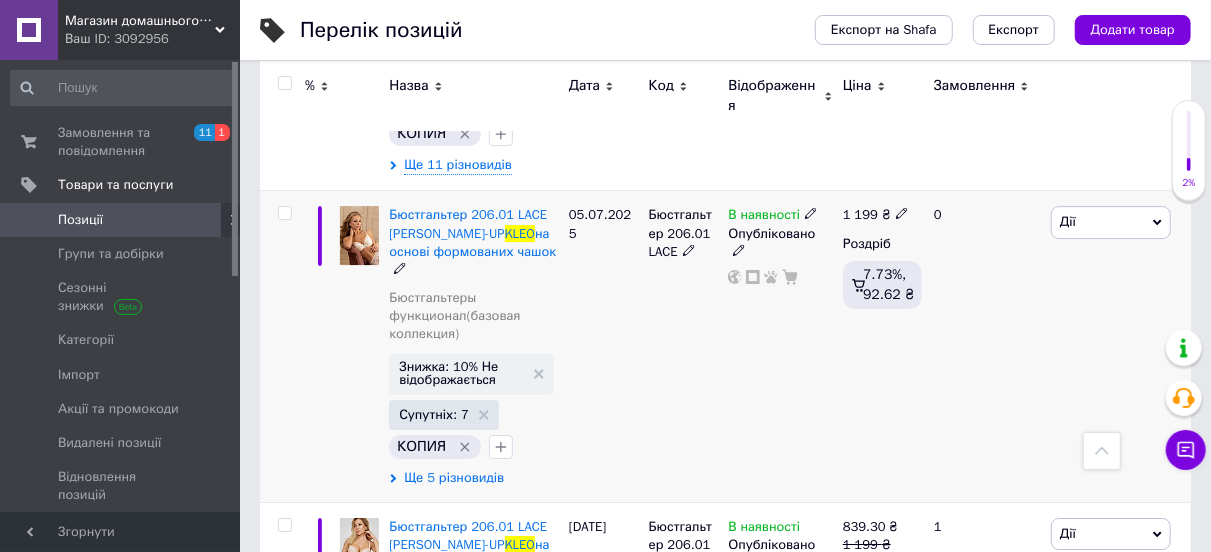 click on "Ще 5 різновидів" at bounding box center [454, 478] 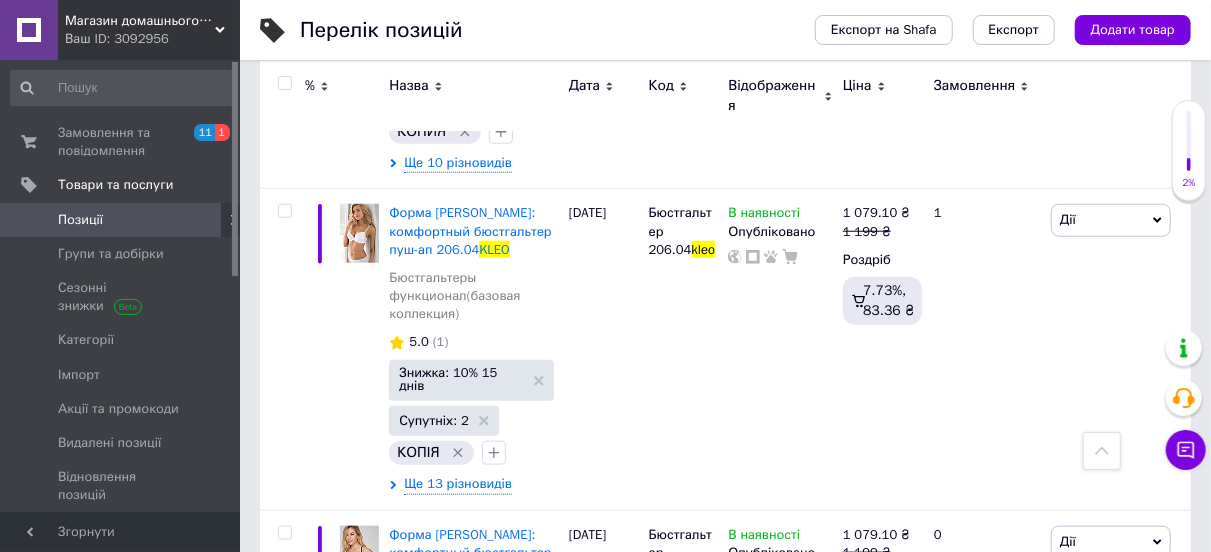 scroll, scrollTop: 0, scrollLeft: 0, axis: both 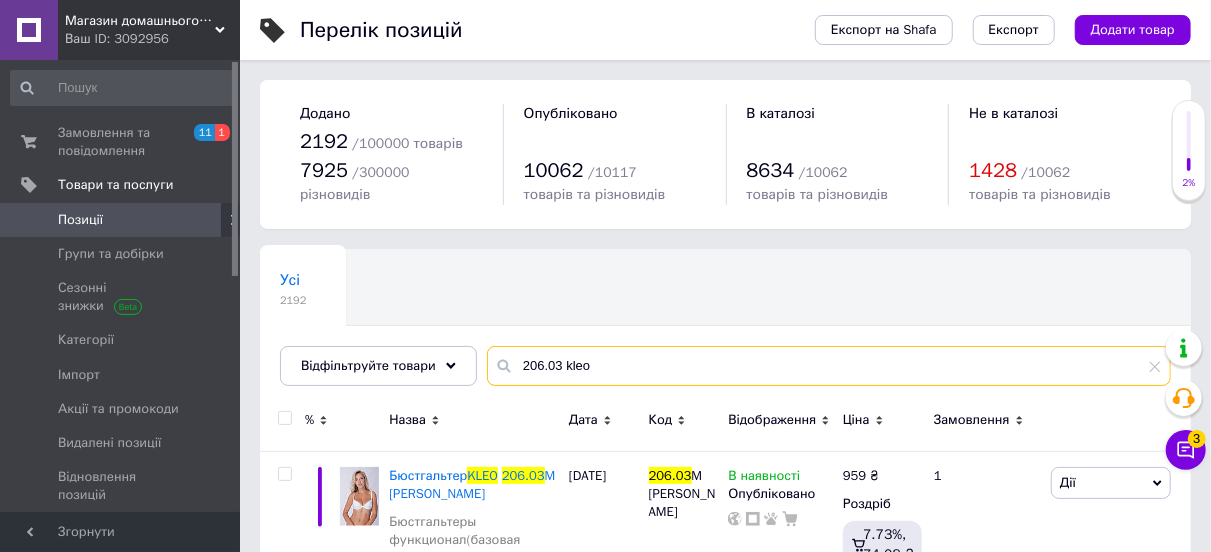 drag, startPoint x: 588, startPoint y: 348, endPoint x: 472, endPoint y: 347, distance: 116.00431 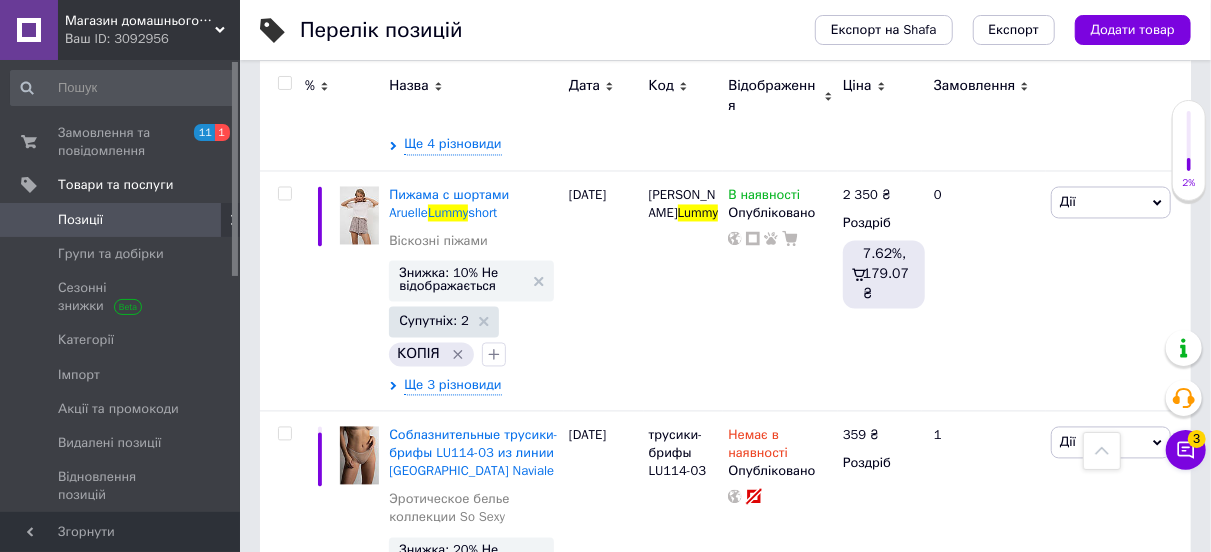 scroll, scrollTop: 1740, scrollLeft: 0, axis: vertical 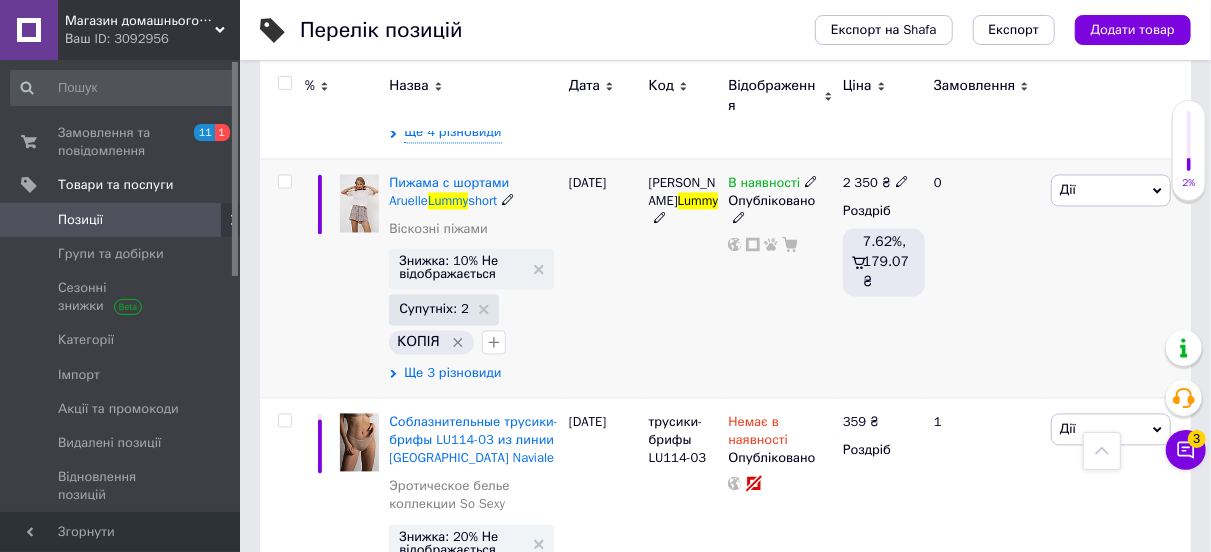 click on "Ще 3 різновиди" at bounding box center (452, 374) 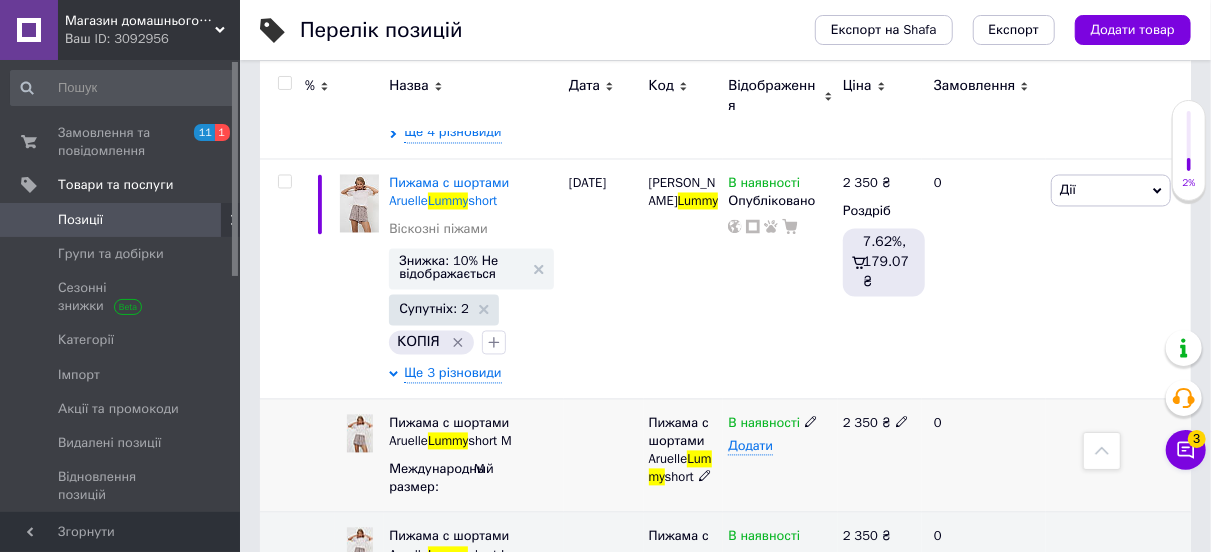 click 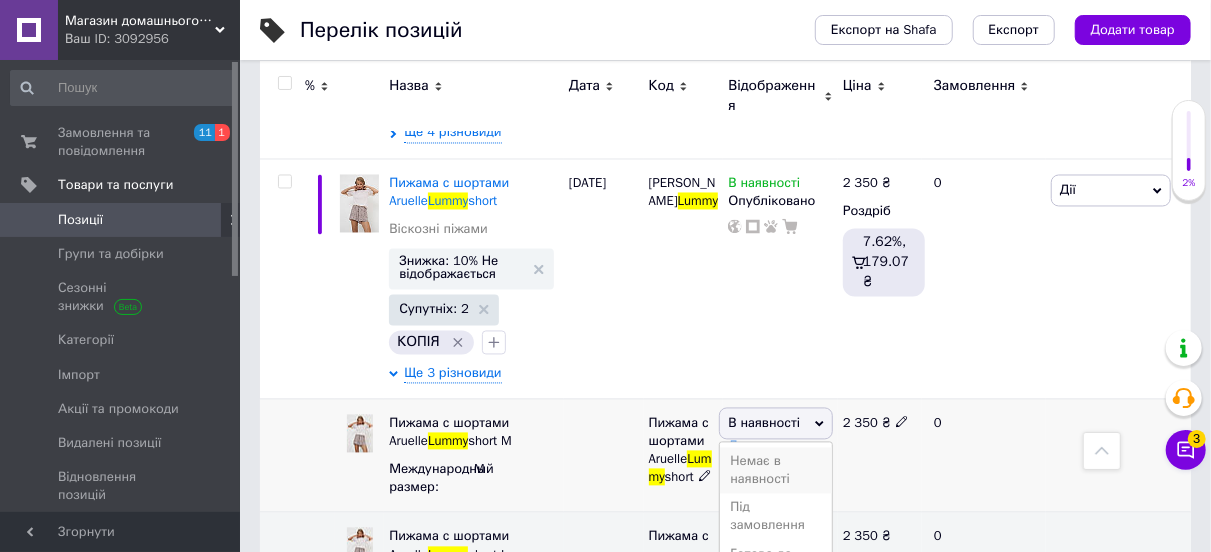 click on "Немає в наявності" at bounding box center [775, 471] 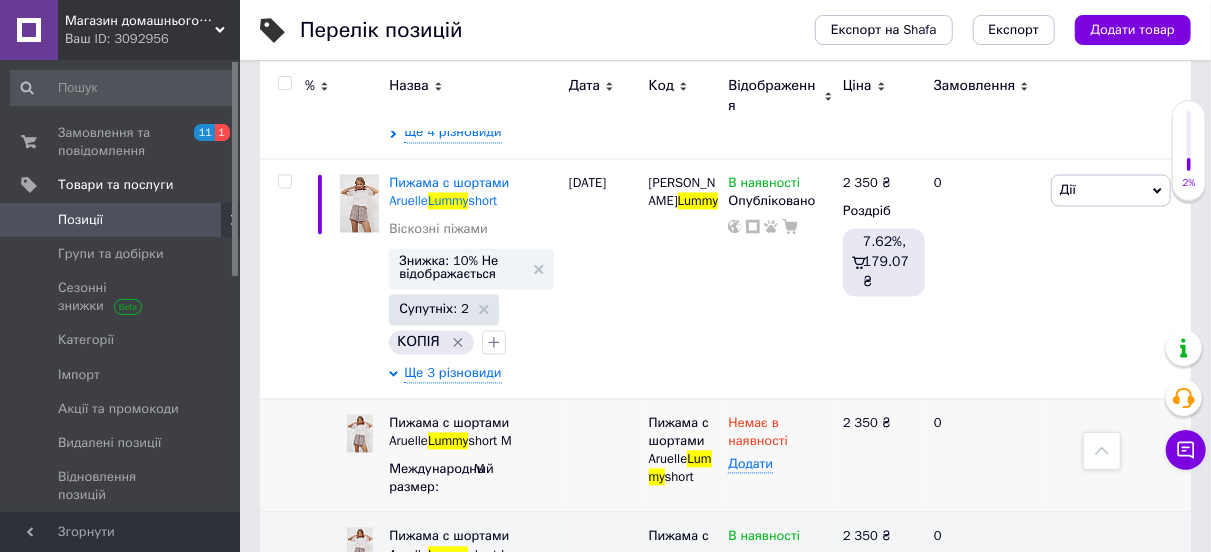 scroll, scrollTop: 0, scrollLeft: 0, axis: both 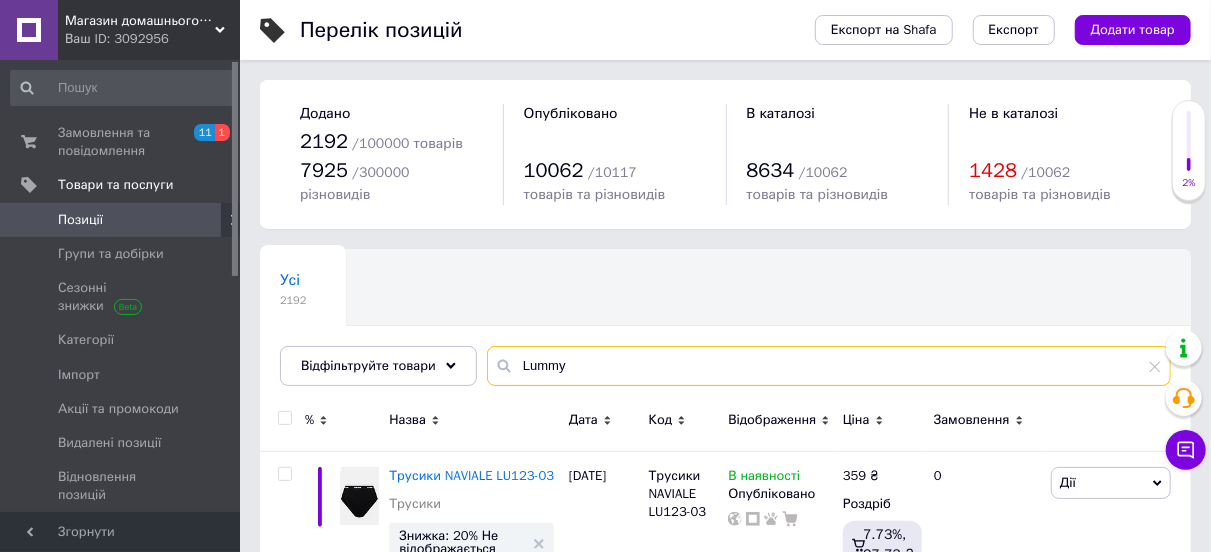 click on "Lummy" at bounding box center (829, 366) 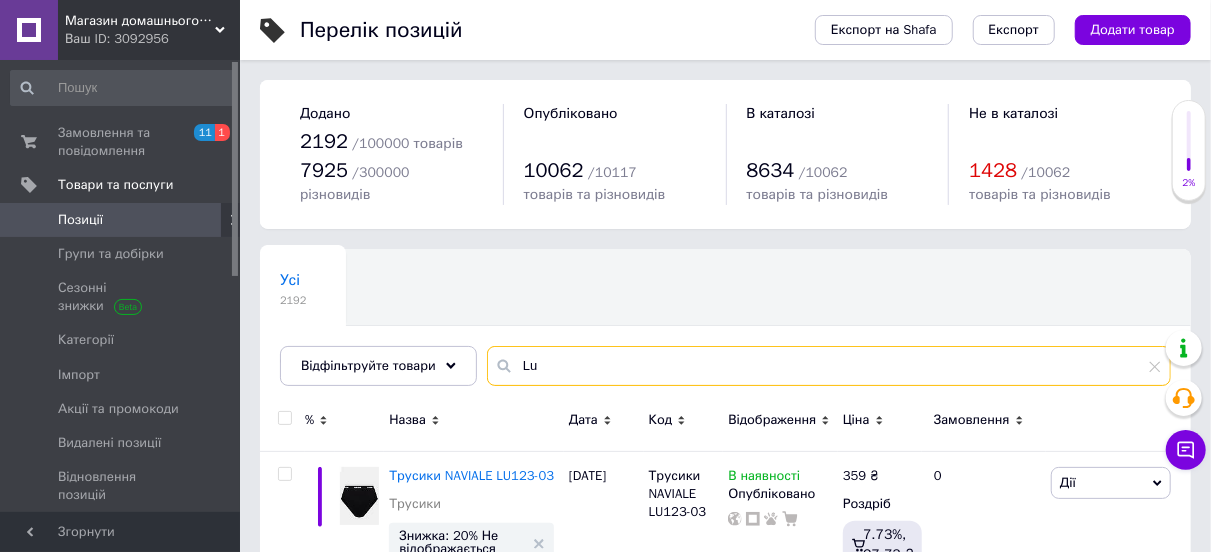 type on "L" 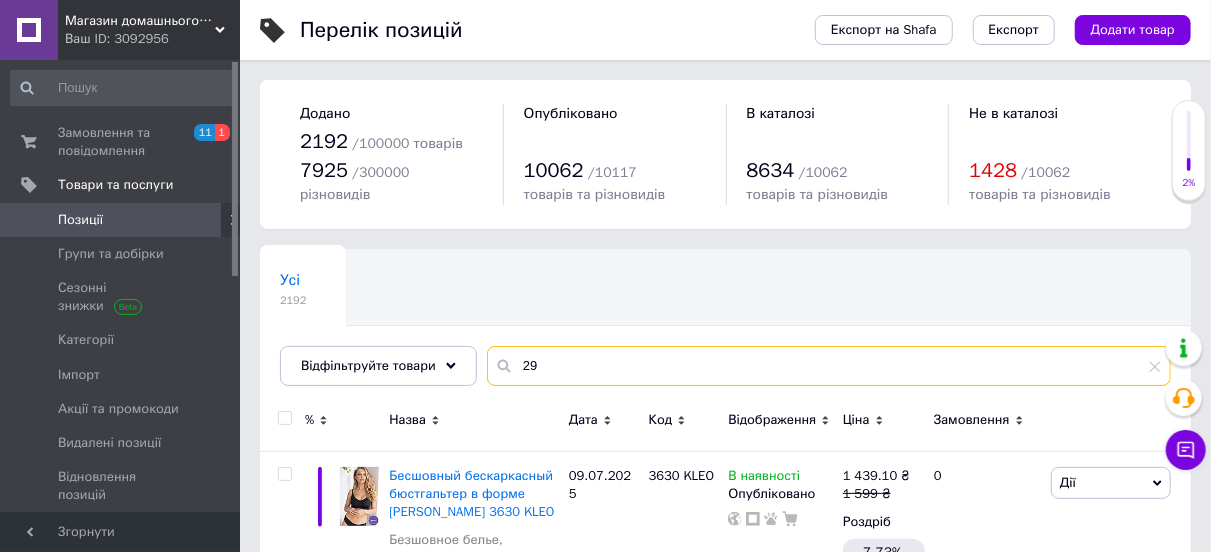 type on "2" 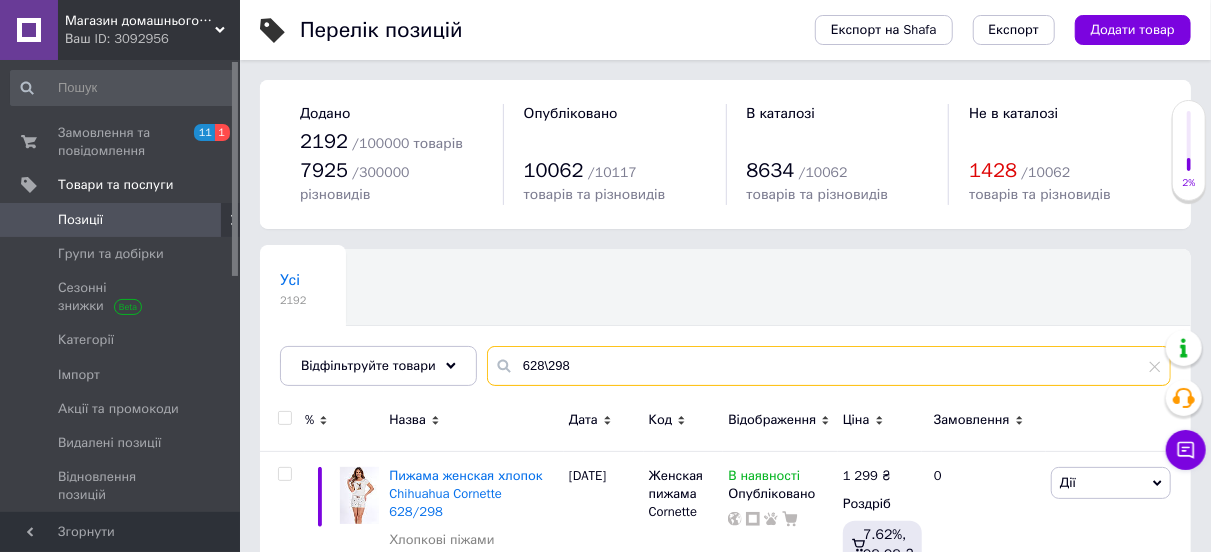 scroll, scrollTop: 102, scrollLeft: 0, axis: vertical 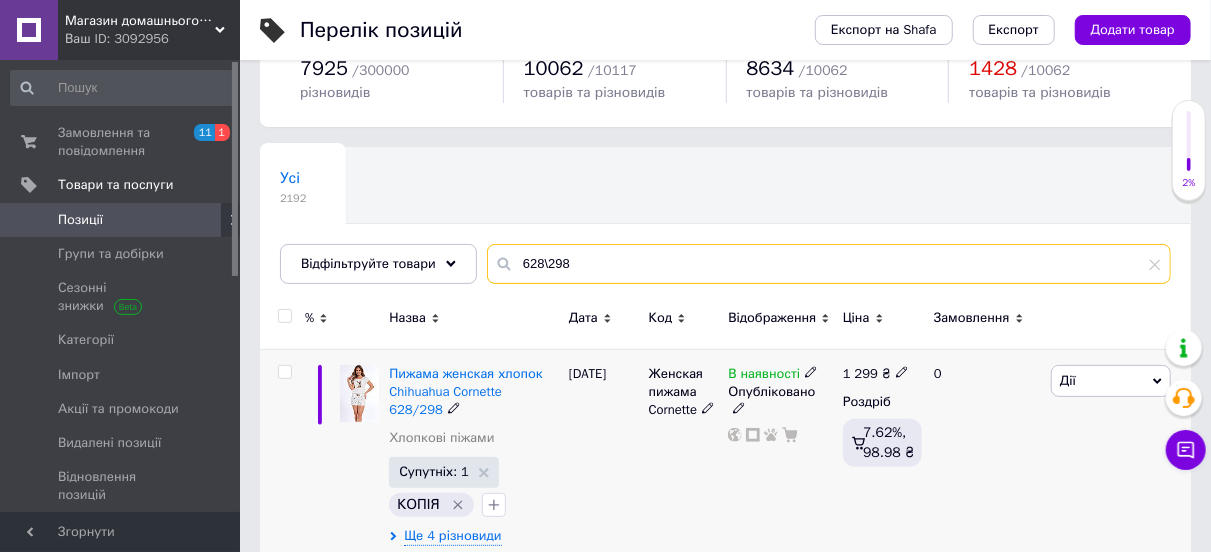 type on "628\298" 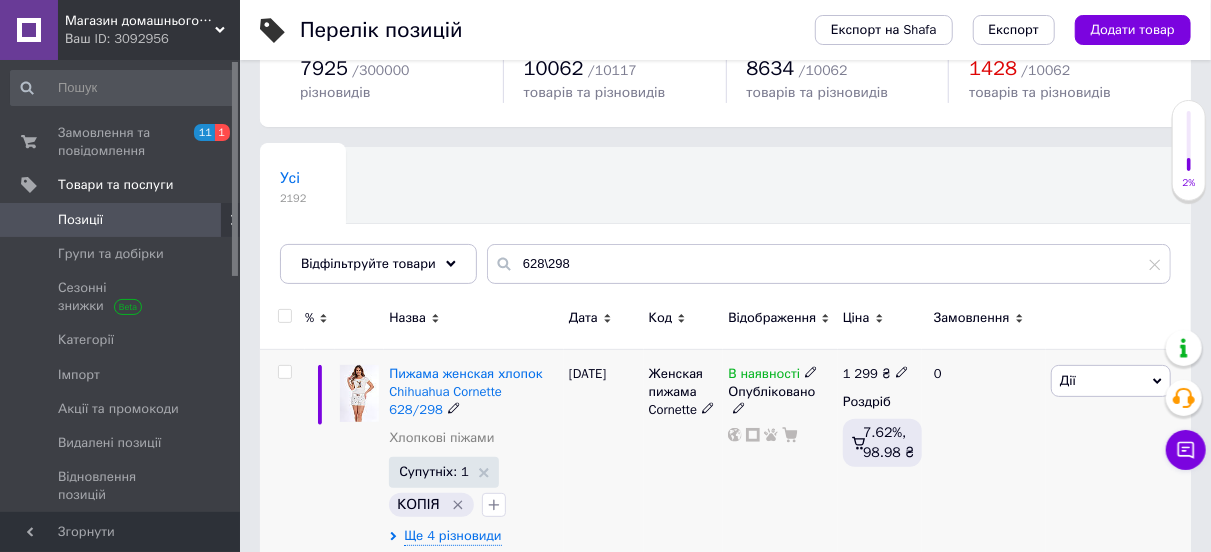 click on "Дії" at bounding box center (1111, 381) 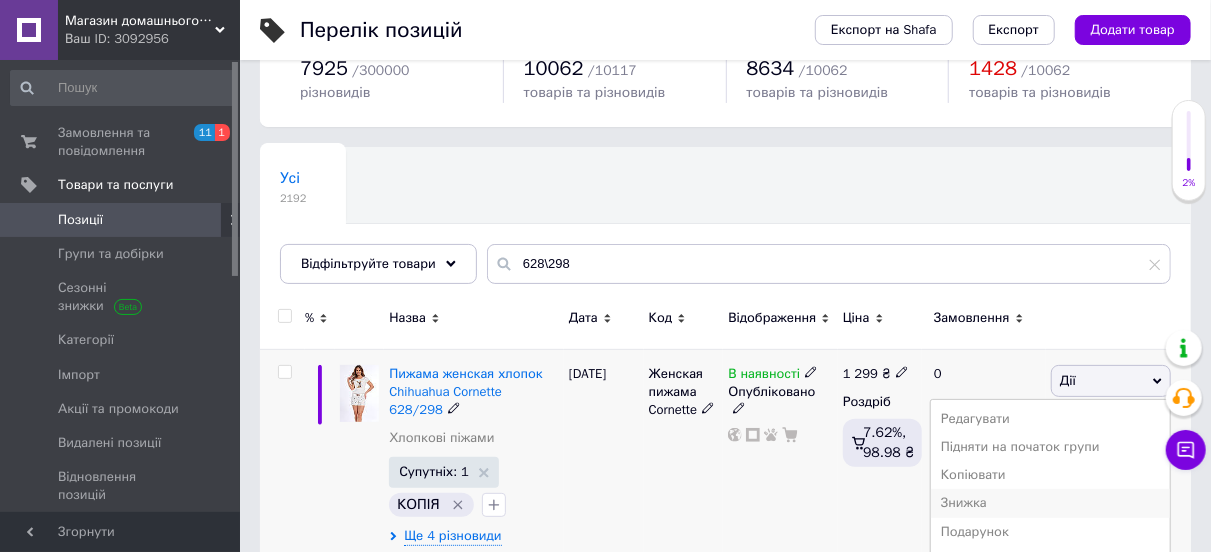 click on "Знижка" at bounding box center [1050, 503] 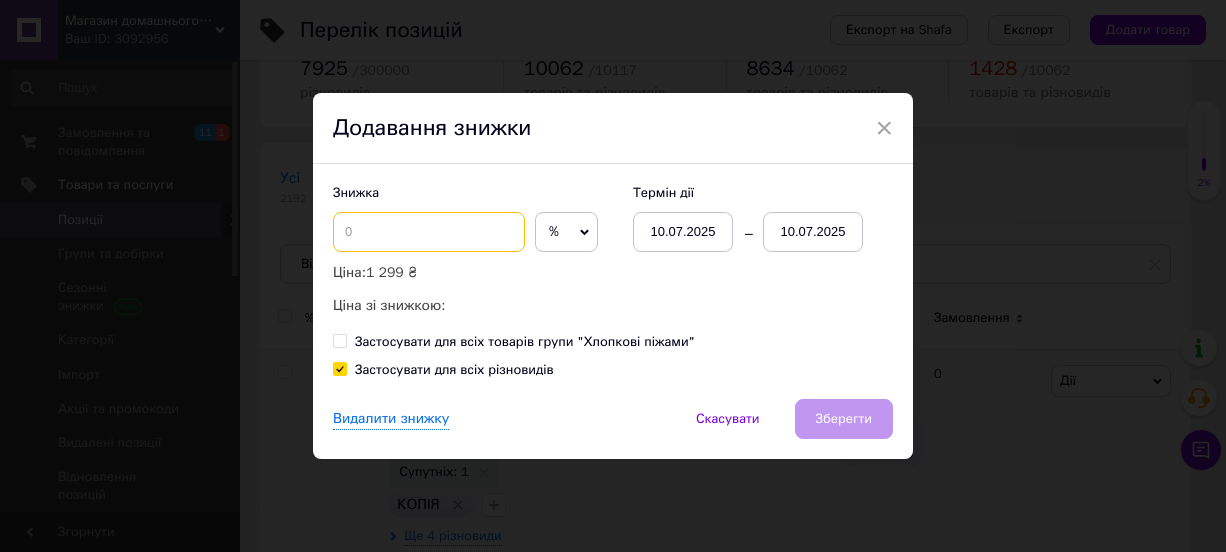 click at bounding box center [429, 232] 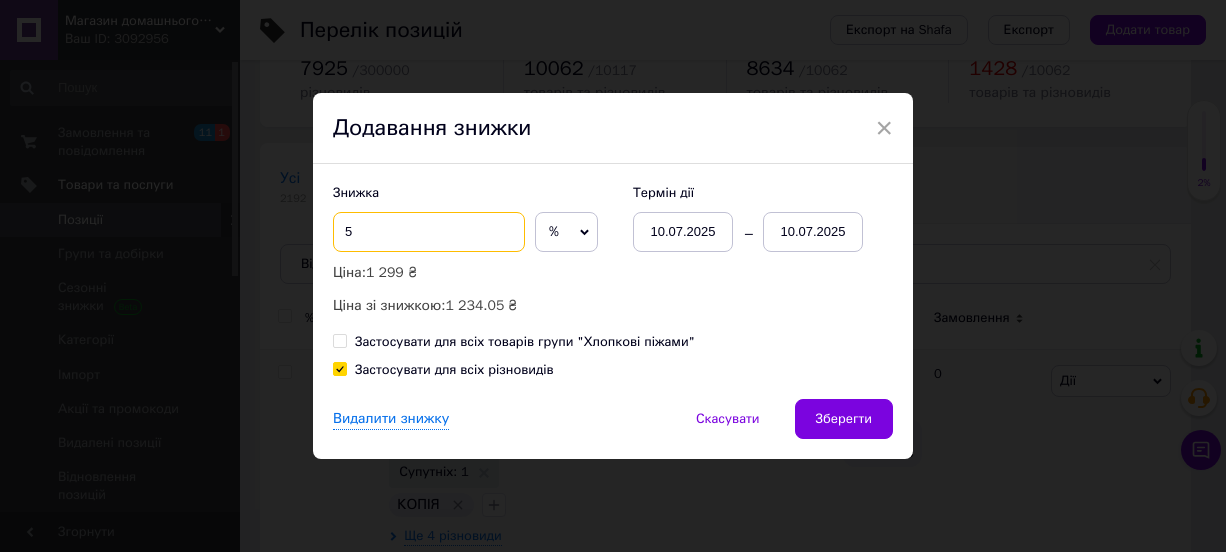 type on "5" 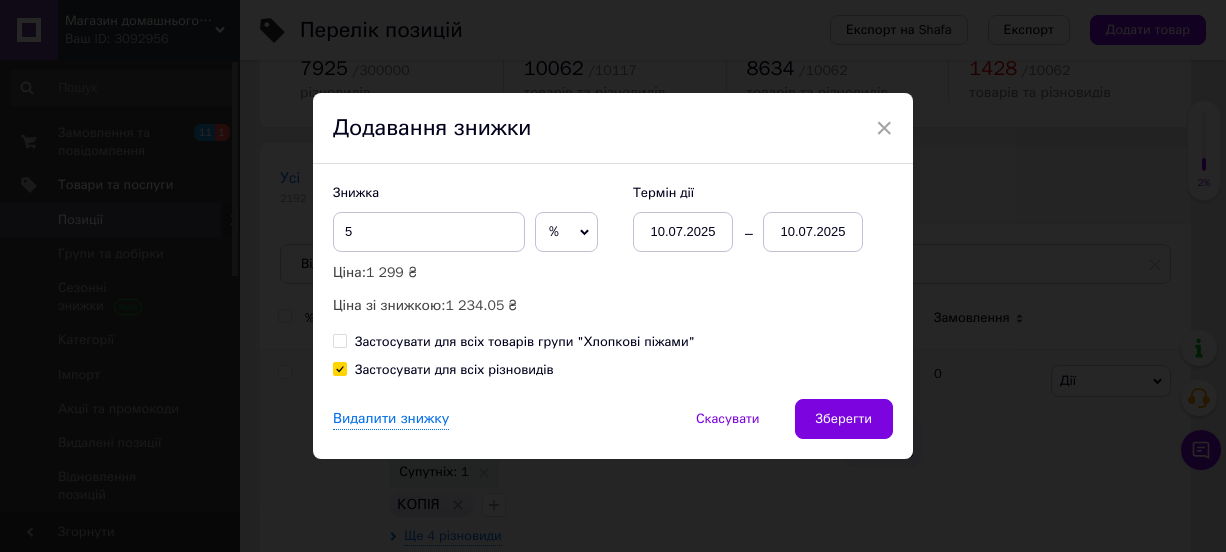 click on "10.07.2025" at bounding box center [813, 232] 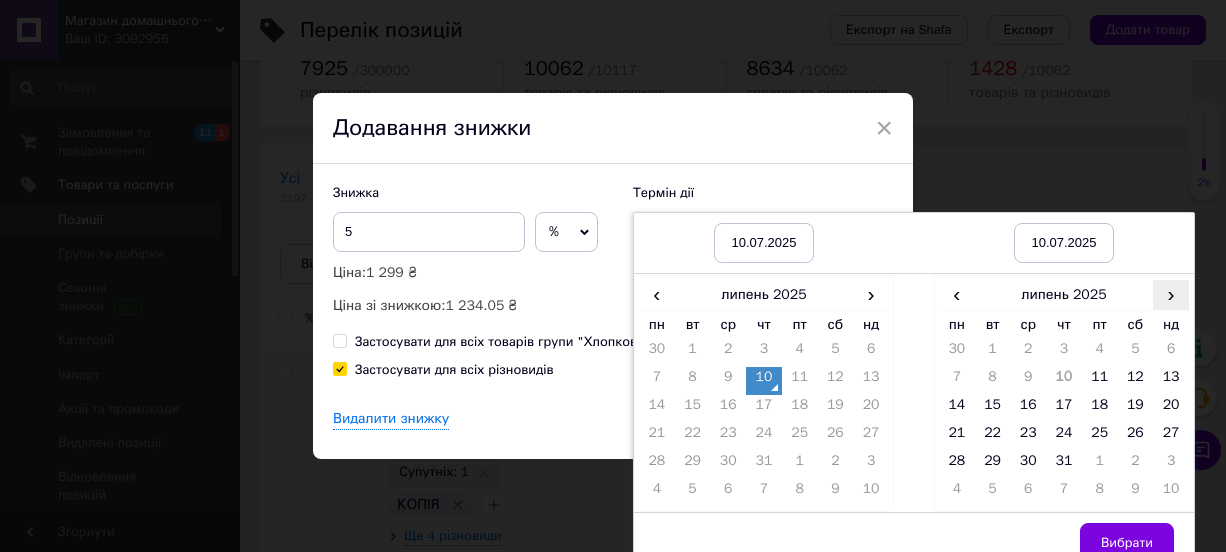 click on "›" at bounding box center (1171, 294) 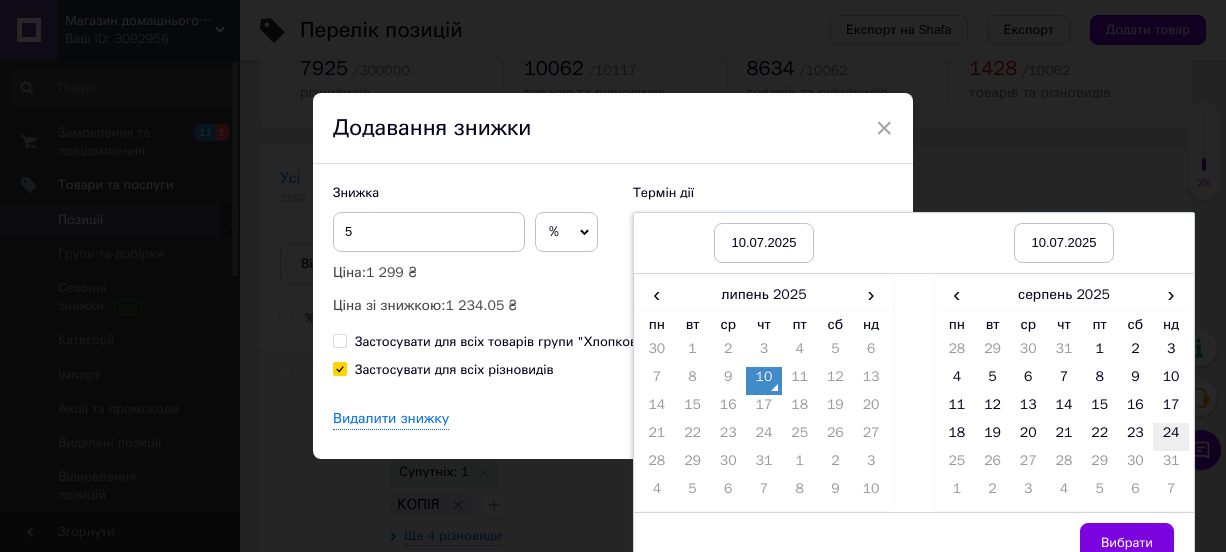 click on "24" at bounding box center [1171, 437] 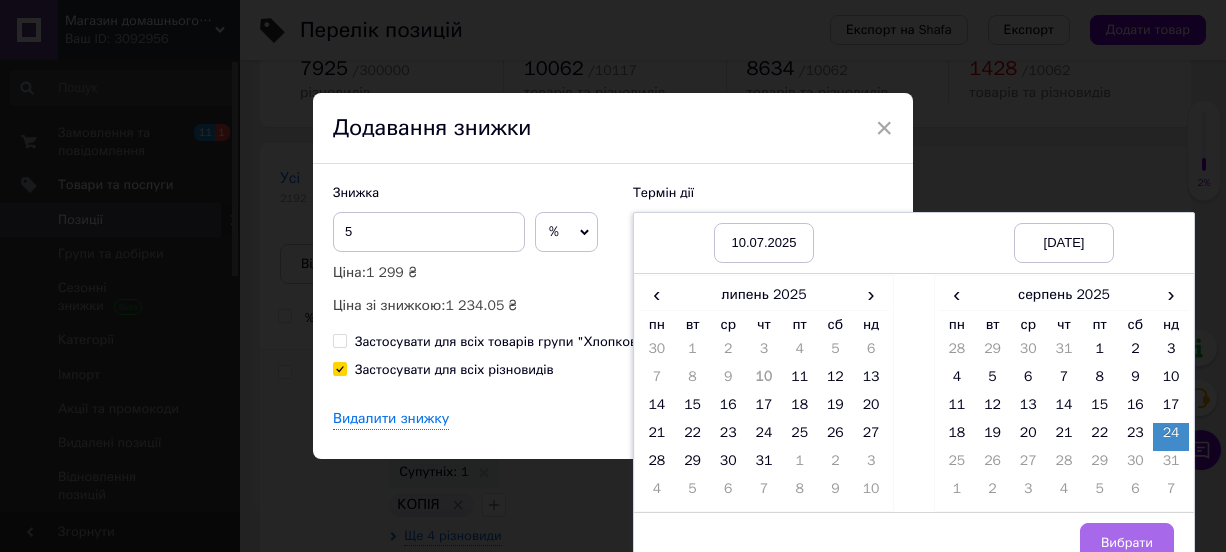 click on "Вибрати" at bounding box center (1127, 543) 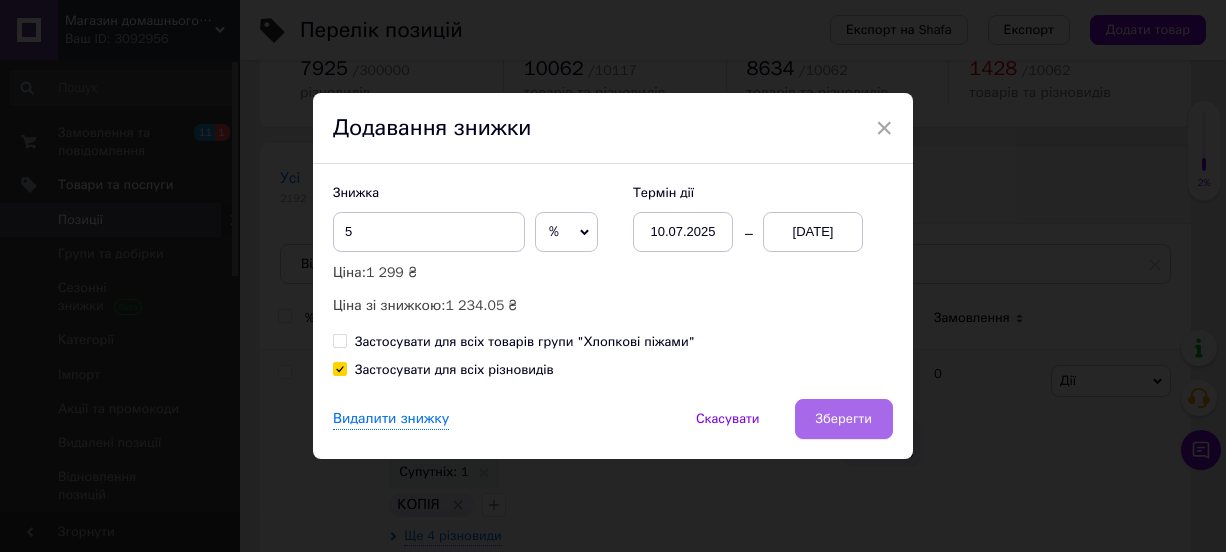 click on "Зберегти" at bounding box center [844, 419] 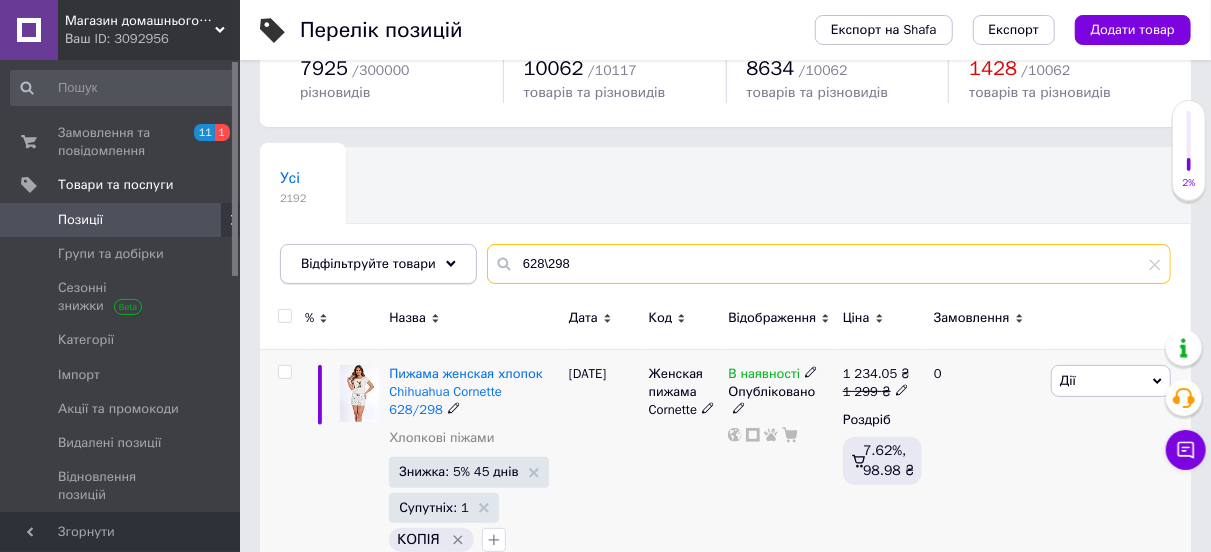 drag, startPoint x: 571, startPoint y: 253, endPoint x: 451, endPoint y: 239, distance: 120.8139 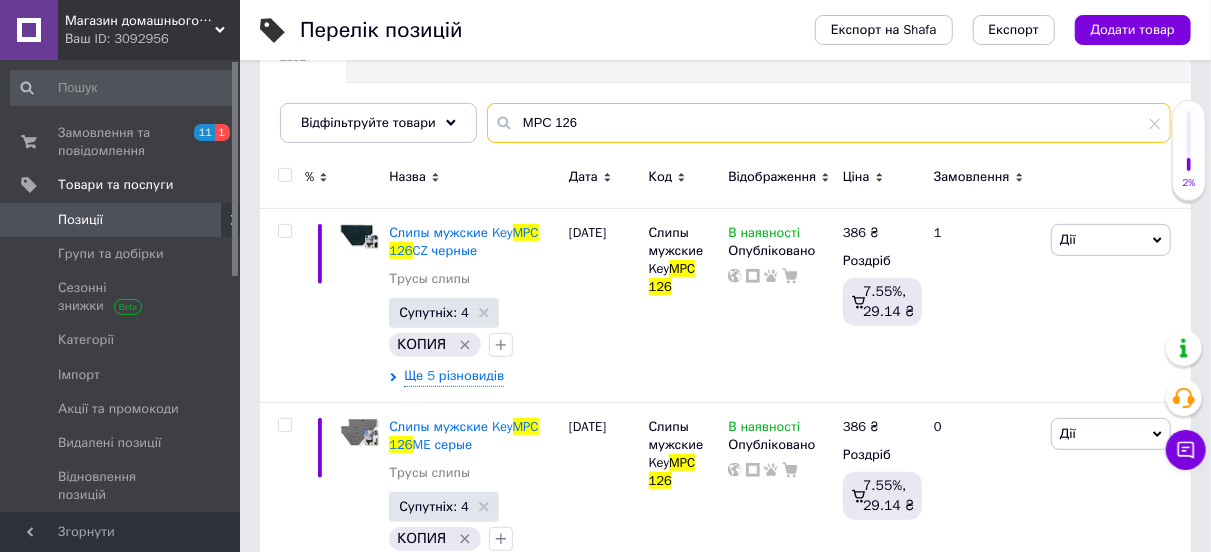 scroll, scrollTop: 296, scrollLeft: 0, axis: vertical 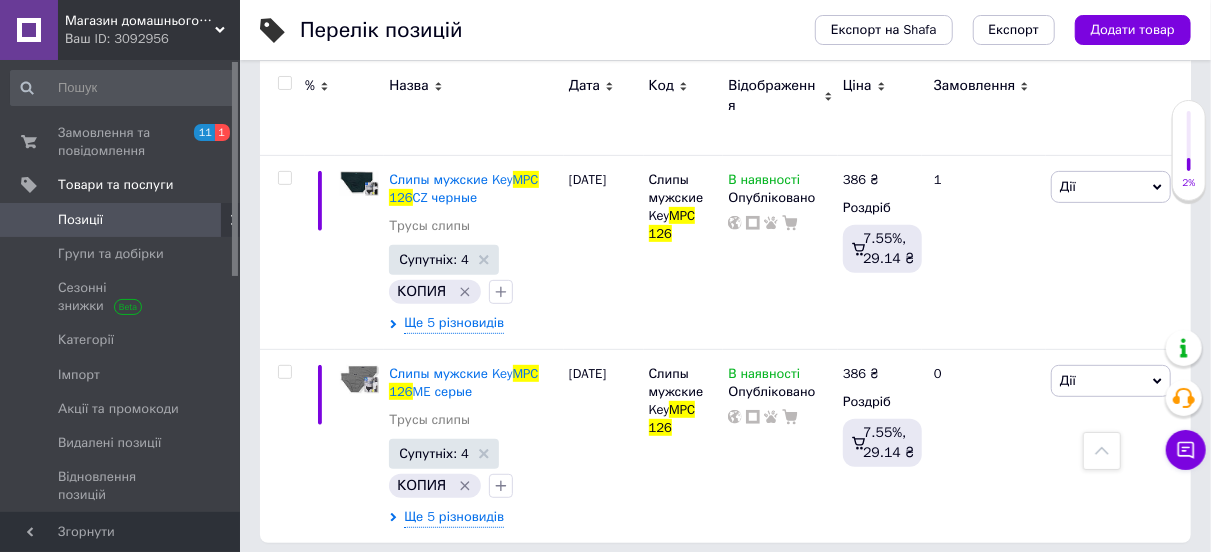 type on "MPC 126" 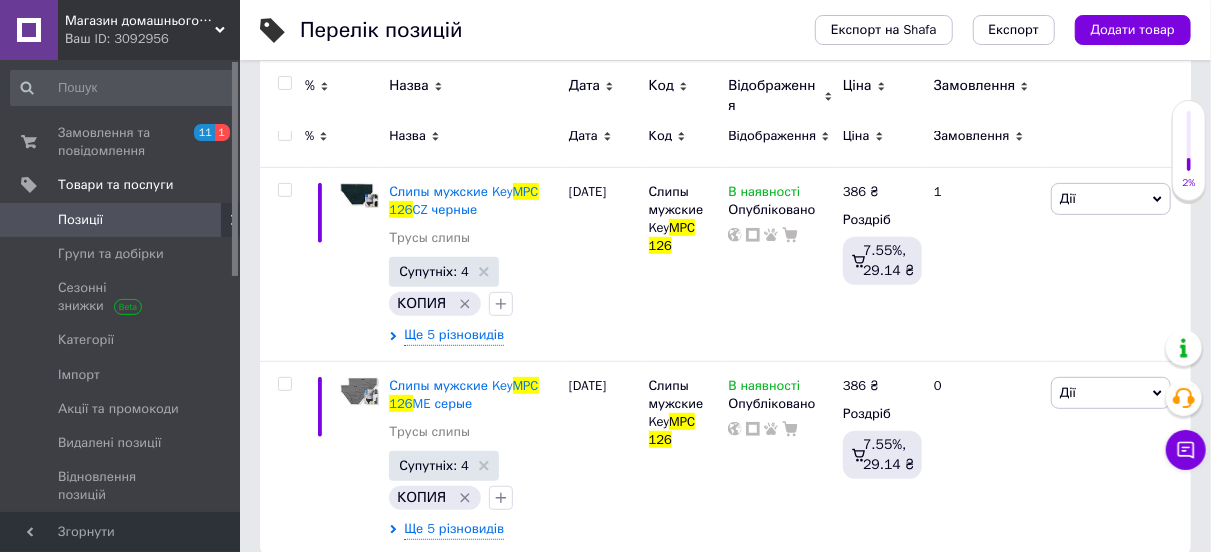 scroll, scrollTop: 287, scrollLeft: 0, axis: vertical 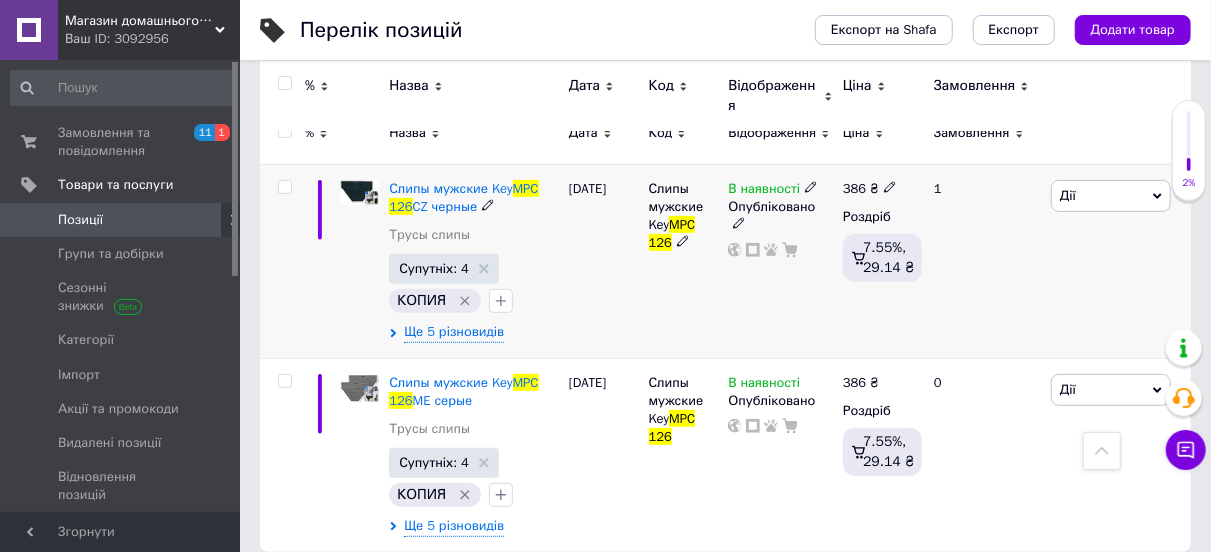 click on "Дії" at bounding box center [1111, 196] 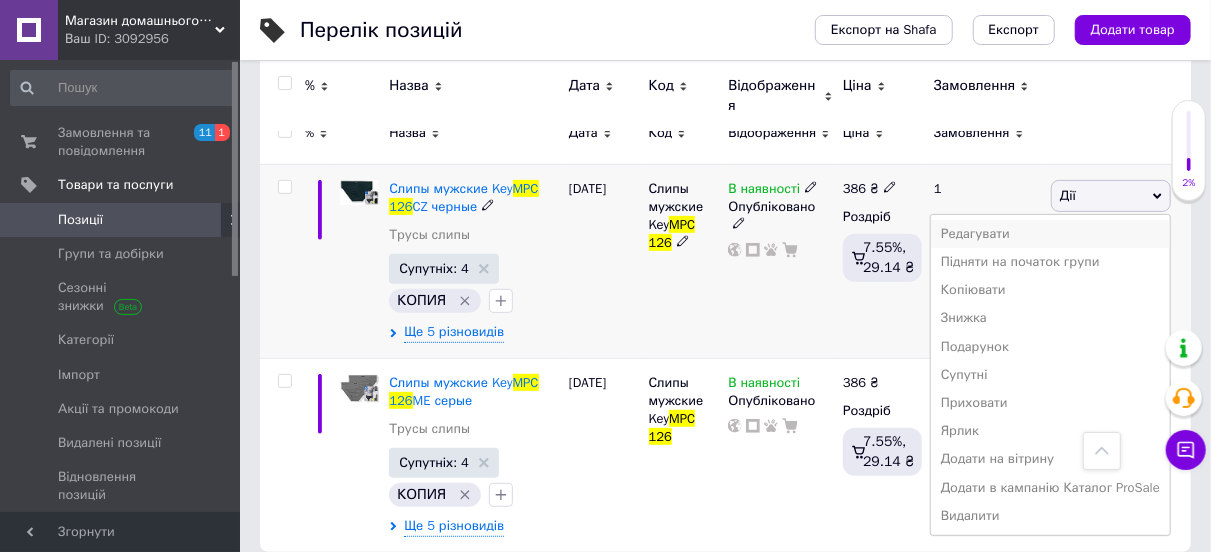 click on "Редагувати" at bounding box center [1050, 234] 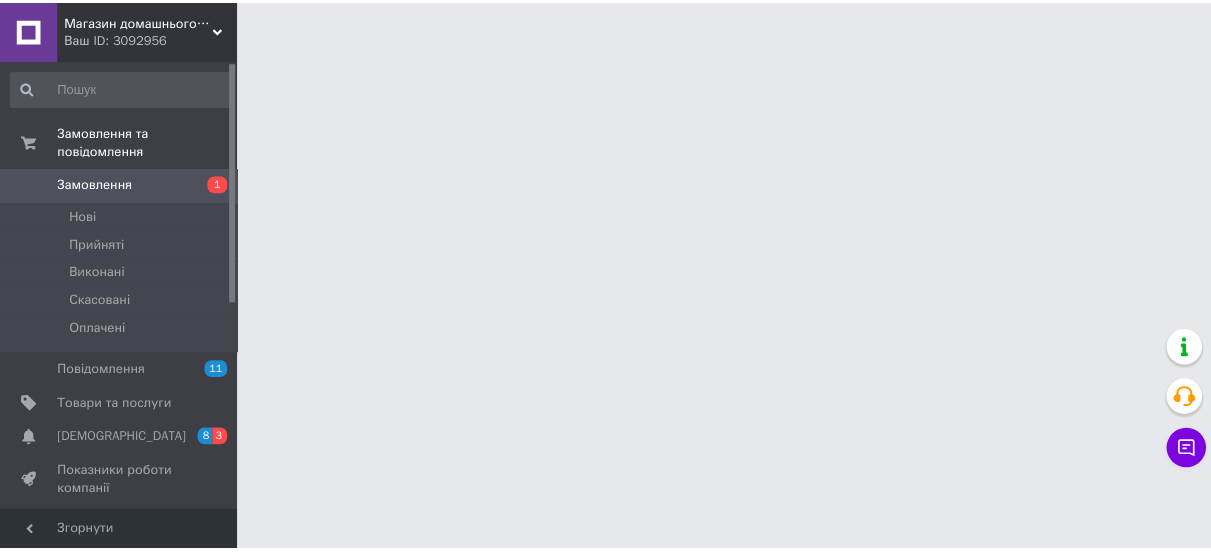 scroll, scrollTop: 0, scrollLeft: 0, axis: both 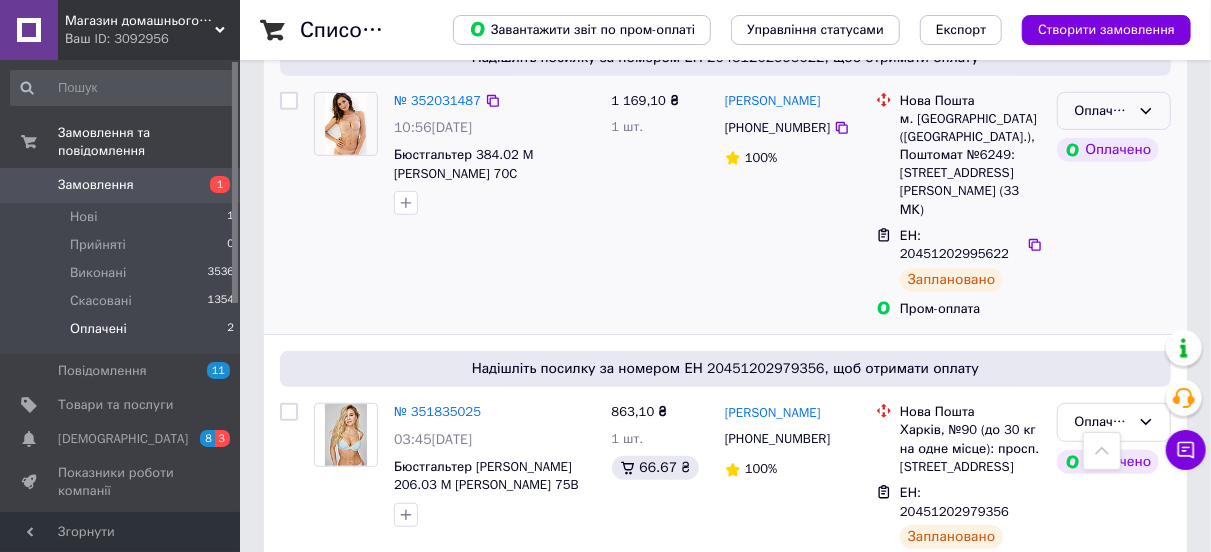 click on "Оплачено" at bounding box center (1114, 111) 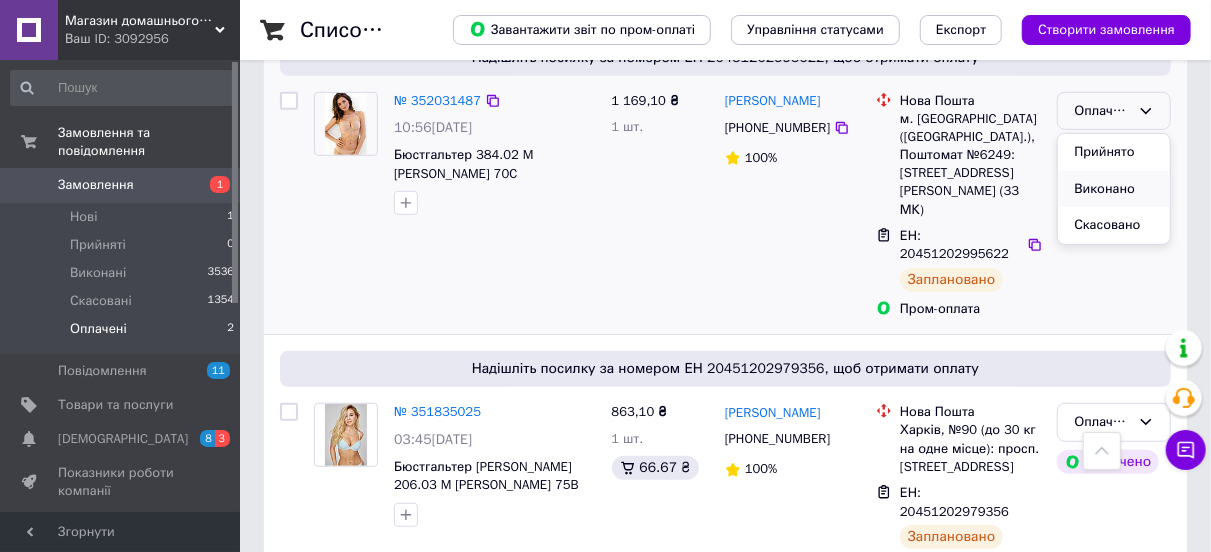 click on "Виконано" at bounding box center (1114, 189) 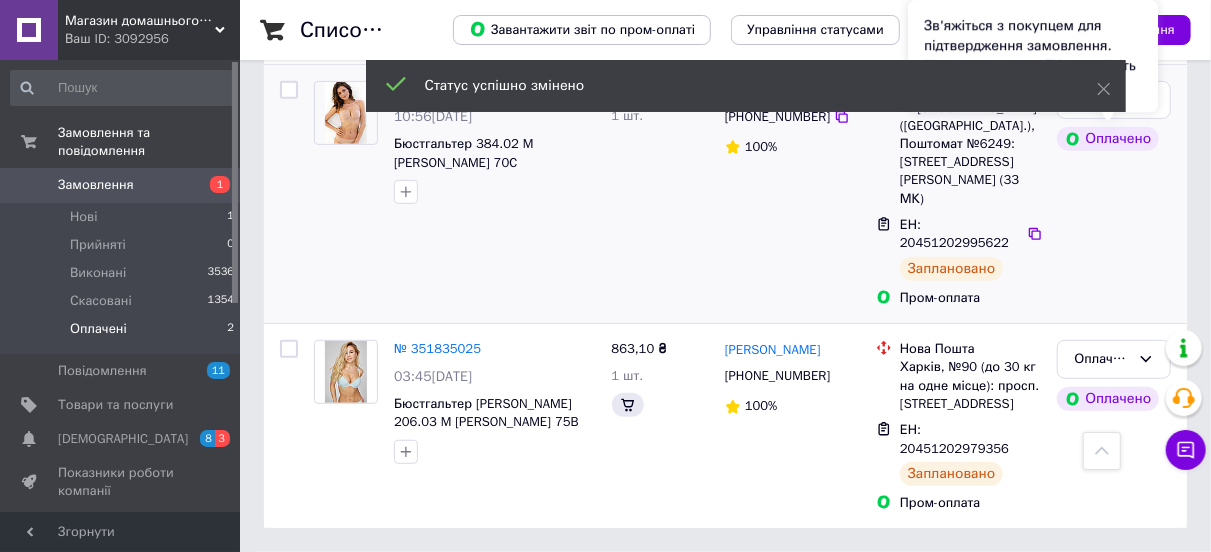 scroll, scrollTop: 424, scrollLeft: 0, axis: vertical 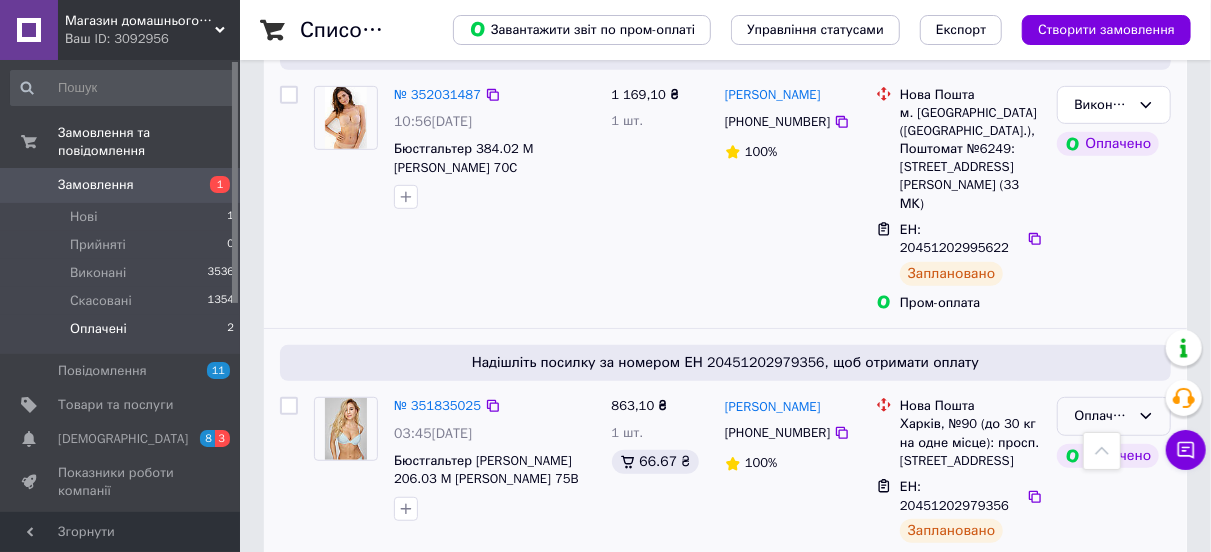 click on "Оплачено" at bounding box center [1102, 416] 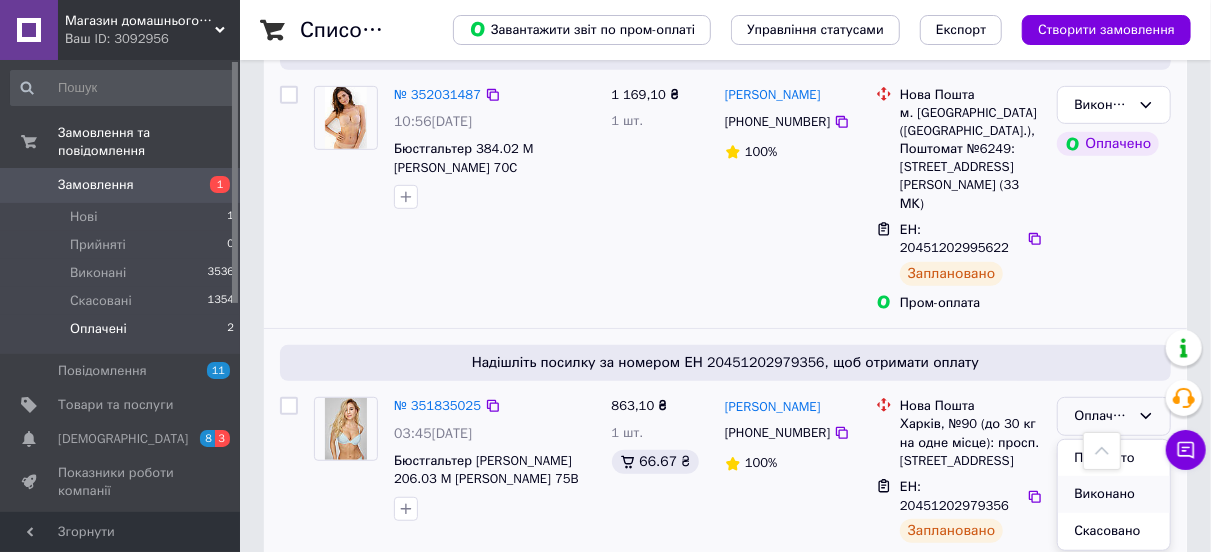 click on "Виконано" at bounding box center (1114, 494) 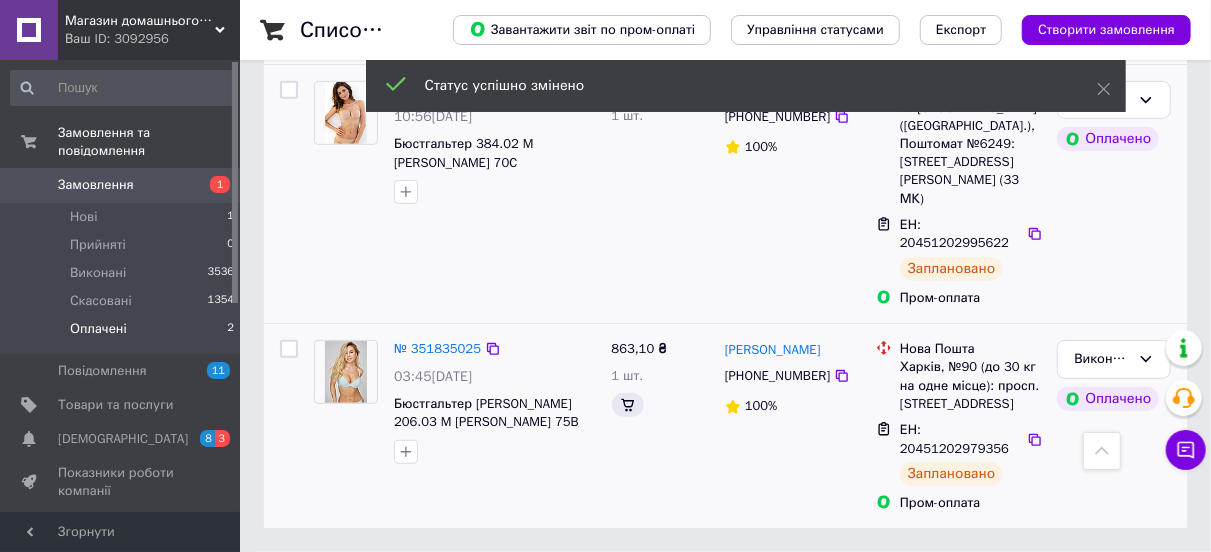 scroll, scrollTop: 430, scrollLeft: 0, axis: vertical 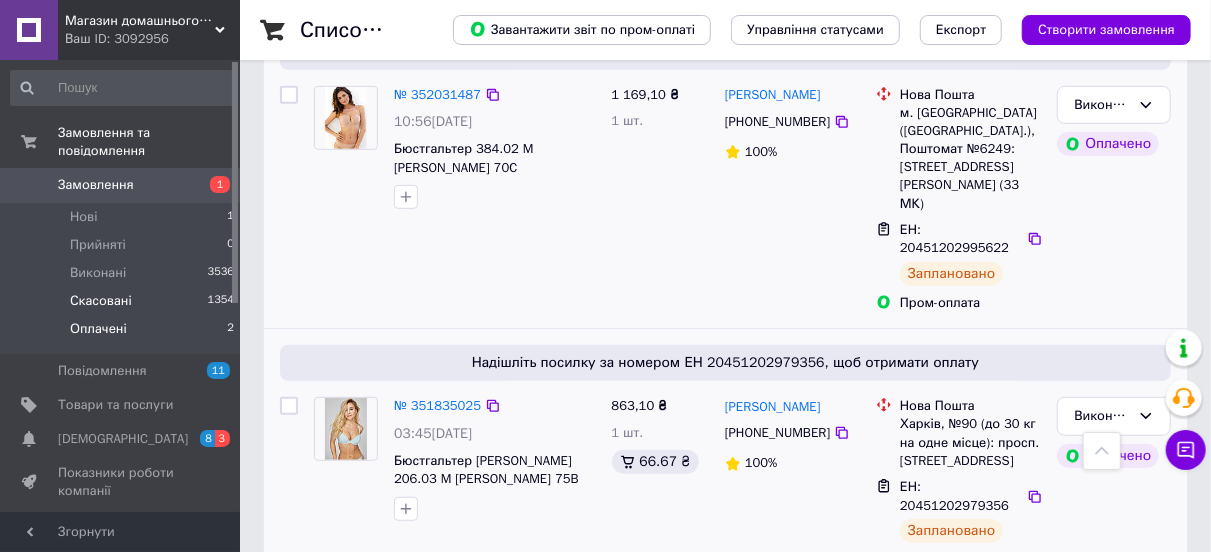 click on "Скасовані" at bounding box center [101, 301] 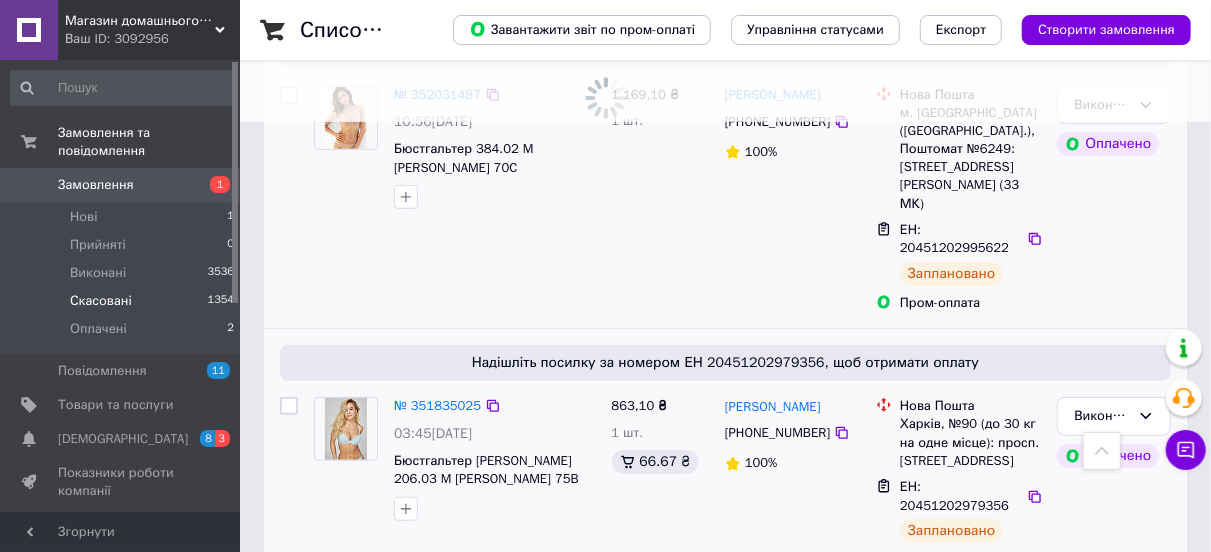 scroll, scrollTop: 0, scrollLeft: 0, axis: both 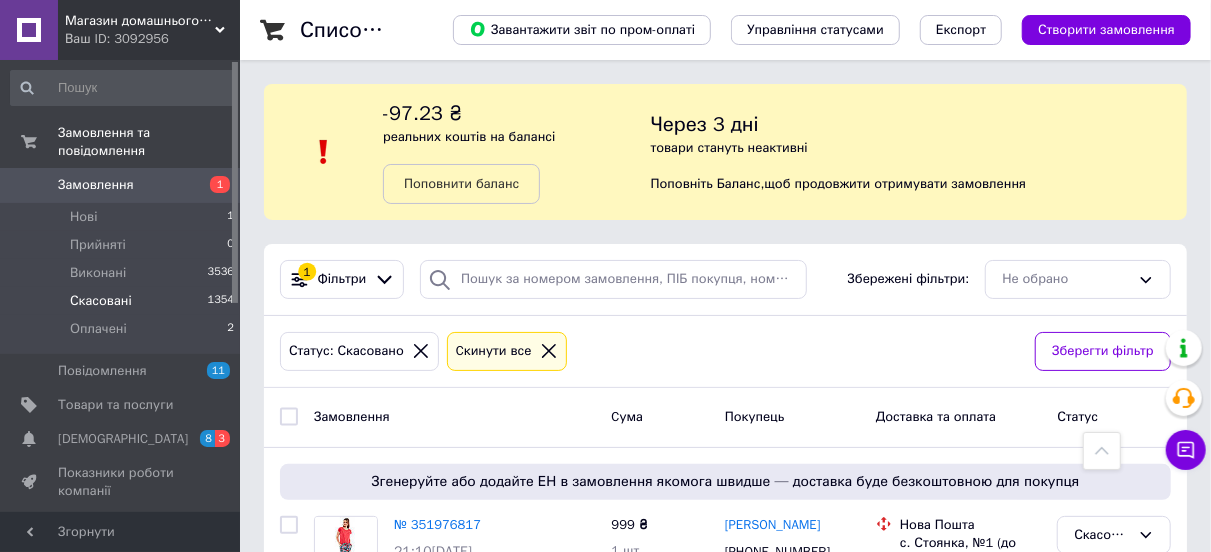 click on "Магазин домашнього одягу та білизни Ваш ID: 3092956 Сайт Магазин домашнього одягу та білизни Кабінет покупця Перевірити стан системи Сторінка на порталі Довідка Вийти Замовлення та повідомлення Замовлення 1 Нові 1 Прийняті 0 Виконані 3536 Скасовані 1354 Оплачені 2 Повідомлення 11 Товари та послуги Сповіщення 8 3 Показники роботи компанії Панель управління Відгуки Клієнти Каталог ProSale Аналітика Інструменти веб-майстра та SEO Управління сайтом Гаманець компанії Маркет Налаштування Тарифи та рахунки Prom топ   -97.23 ₴" at bounding box center [605, 2207] 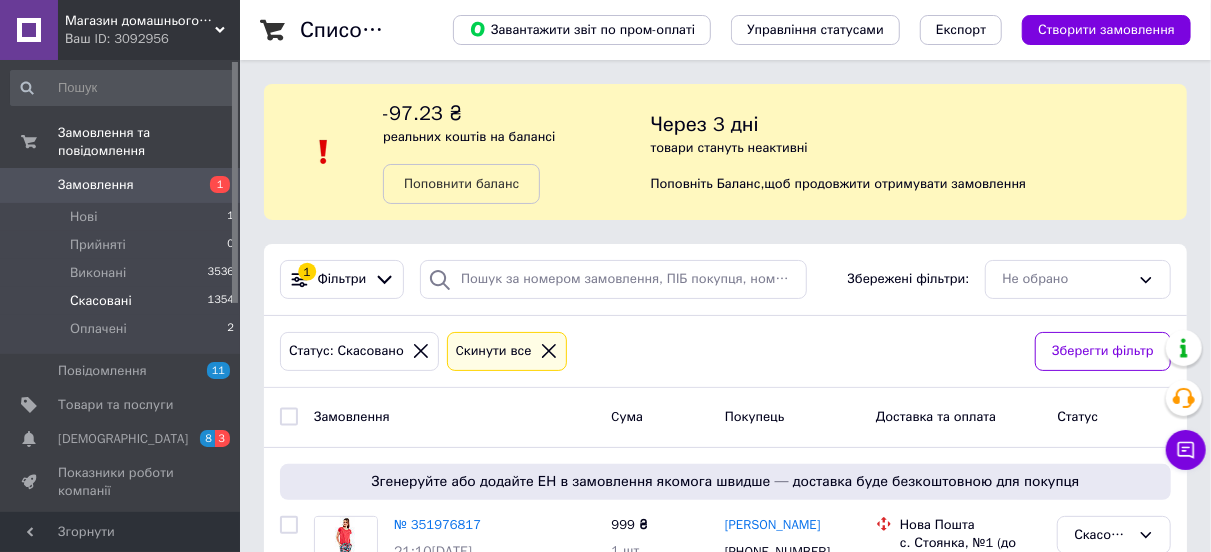 click on "Список замовлень   Завантажити звіт по пром-оплаті Управління статусами Експорт Створити замовлення -97.23 ₴ реальних коштів на балансі Поповнити баланс Через 3 дні товари стануть неактивні Поповніть Баланс ,  щоб продовжити отримувати замовлення 1 Фільтри Збережені фільтри: Не обрано Статус: Скасовано Cкинути все Зберегти фільтр Замовлення Cума Покупець Доставка та оплата Статус Згенеруйте або додайте ЕН в замовлення якомога швидше — доставка буде безкоштовною для покупця № 351976817 21:10, 09.07.2025 Пижама хлопковая Esther Cornette 813\245 XL 999 ₴ 1 шт. 76.12 ₴ +380505356900 96% 3 шт. 1" at bounding box center (725, 2207) 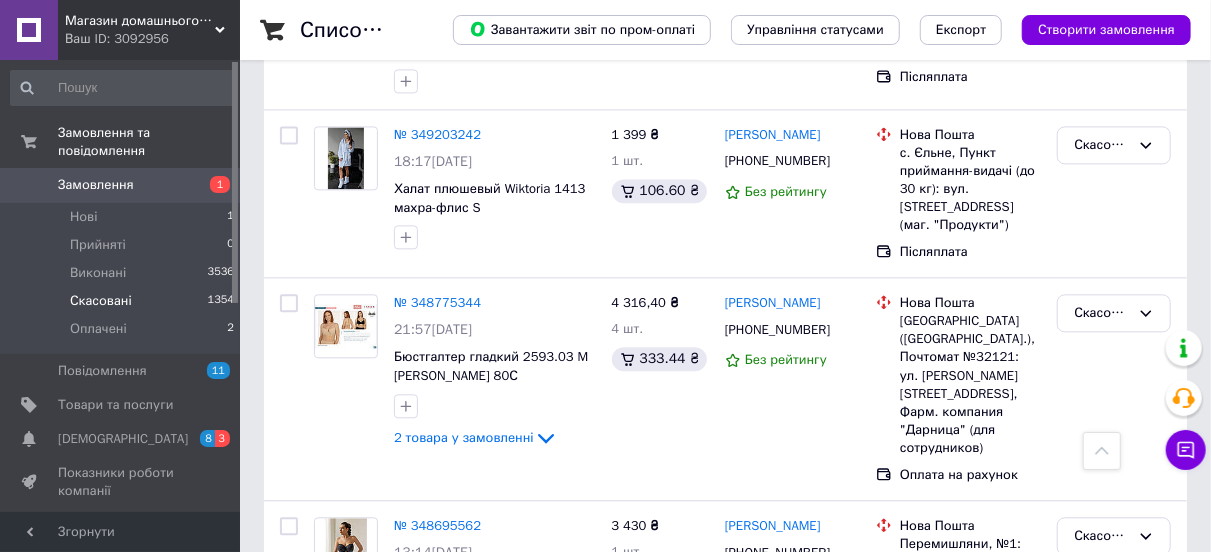scroll, scrollTop: 2316, scrollLeft: 0, axis: vertical 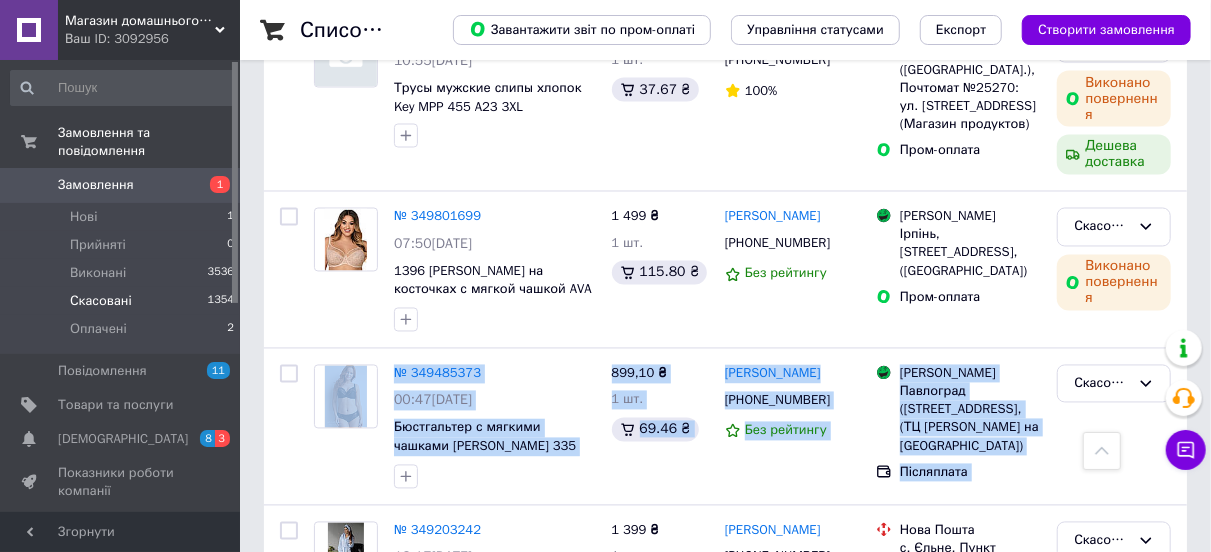 drag, startPoint x: 1225, startPoint y: 281, endPoint x: 1218, endPoint y: 252, distance: 29.832869 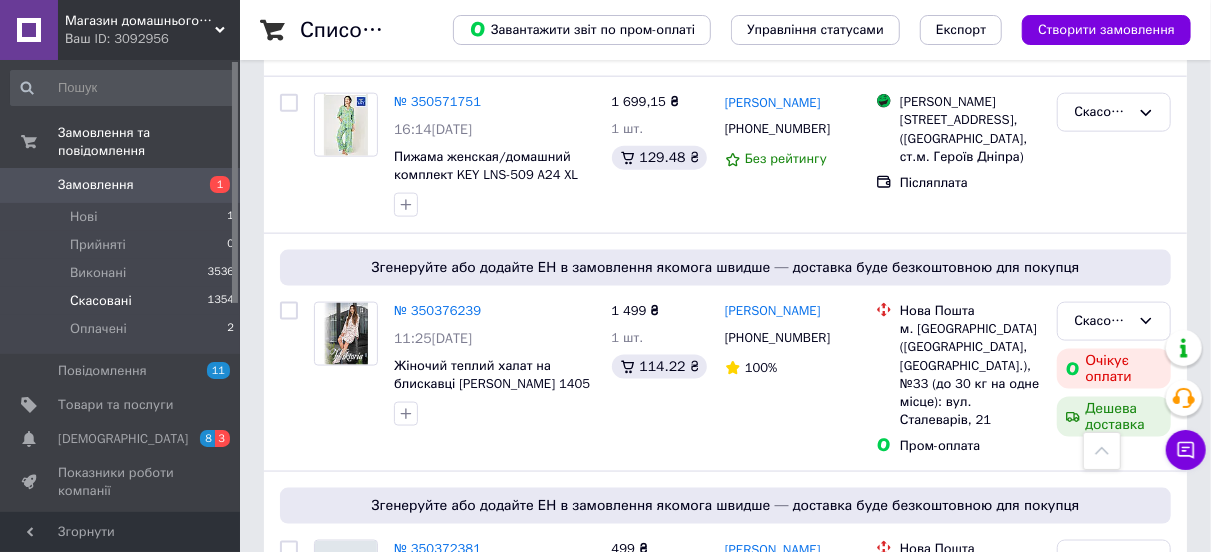 scroll, scrollTop: 1150, scrollLeft: 0, axis: vertical 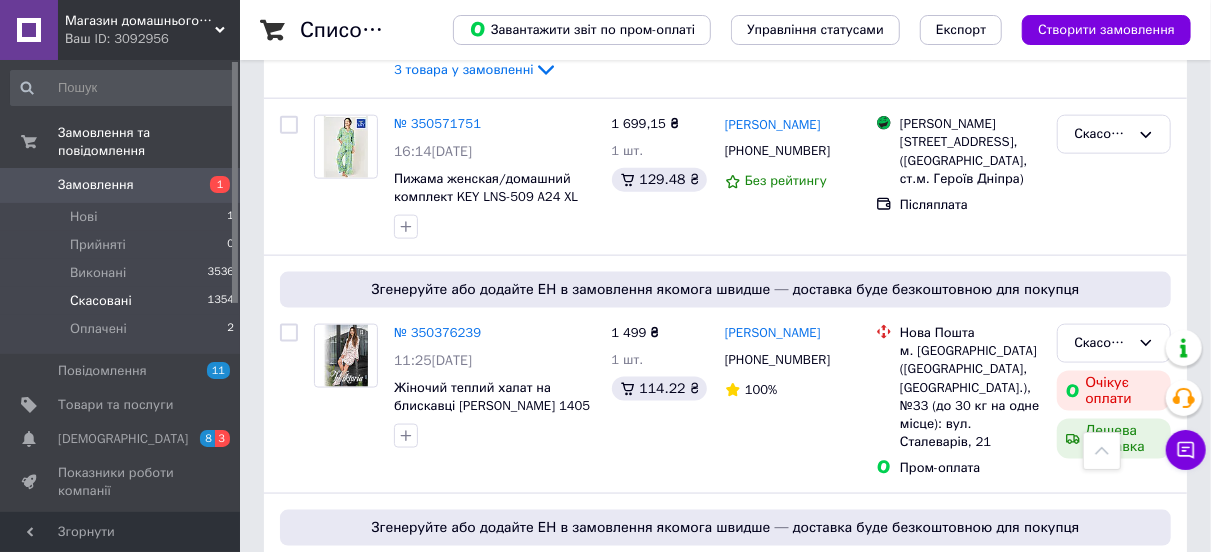 click on "Список замовлень   Завантажити звіт по пром-оплаті Управління статусами Експорт Створити замовлення -97.23 ₴ реальних коштів на балансі Поповнити баланс Через 3 дні товари стануть неактивні Поповніть Баланс ,  щоб продовжити отримувати замовлення 1 Фільтри Збережені фільтри: Не обрано Статус: Скасовано Cкинути все Зберегти фільтр Замовлення Cума Покупець Доставка та оплата Статус Згенеруйте або додайте ЕН в замовлення якомога швидше — доставка буде безкоштовною для покупця № 351976817 21:10, 09.07.2025 Пижама хлопковая Esther Cornette 813\245 XL 999 ₴ 1 шт. 76.12 ₴ +380505356900 96% 3 шт. 1" at bounding box center [725, 1057] 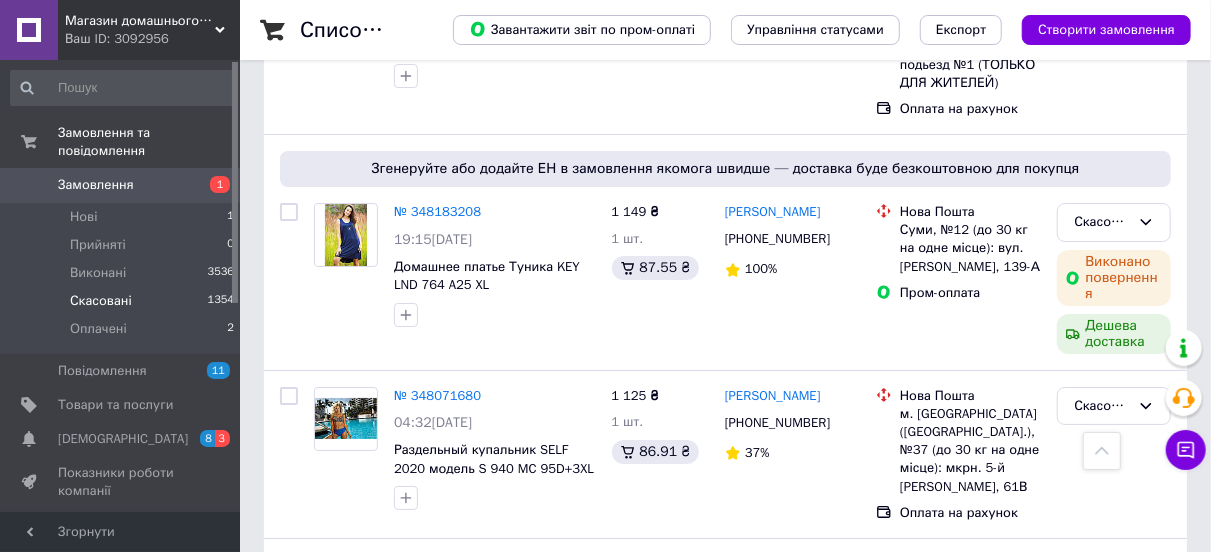scroll, scrollTop: 3464, scrollLeft: 0, axis: vertical 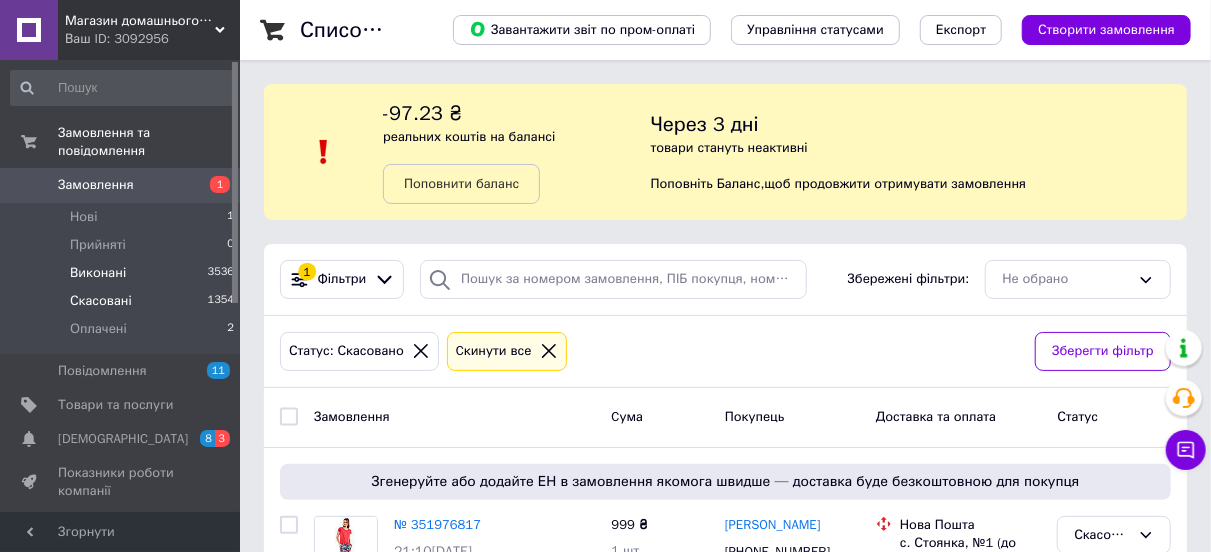 click on "Виконані" at bounding box center (98, 273) 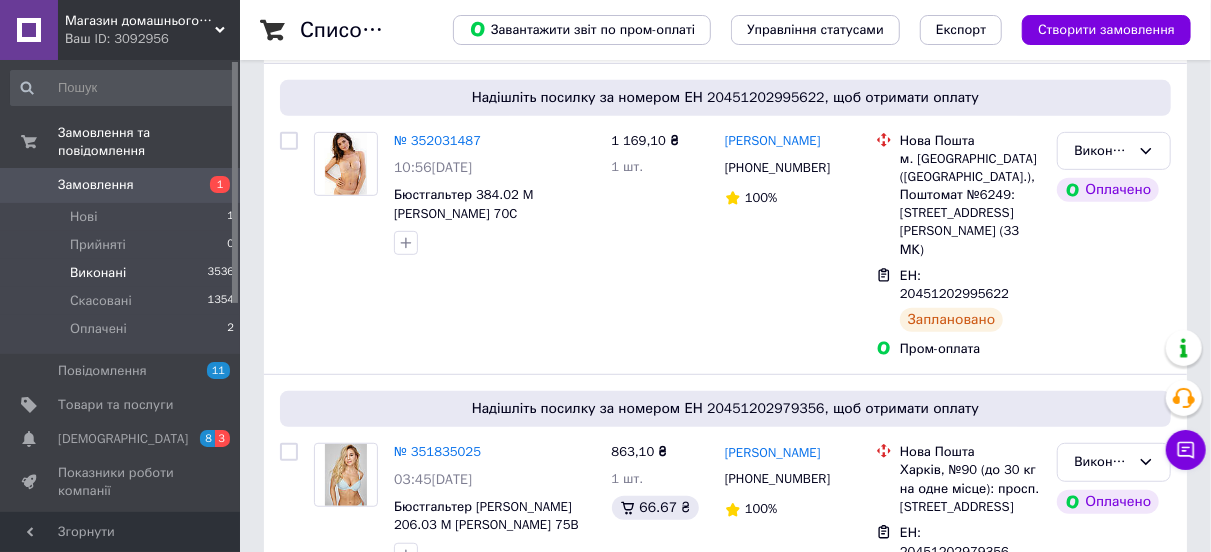 scroll, scrollTop: 407, scrollLeft: 0, axis: vertical 